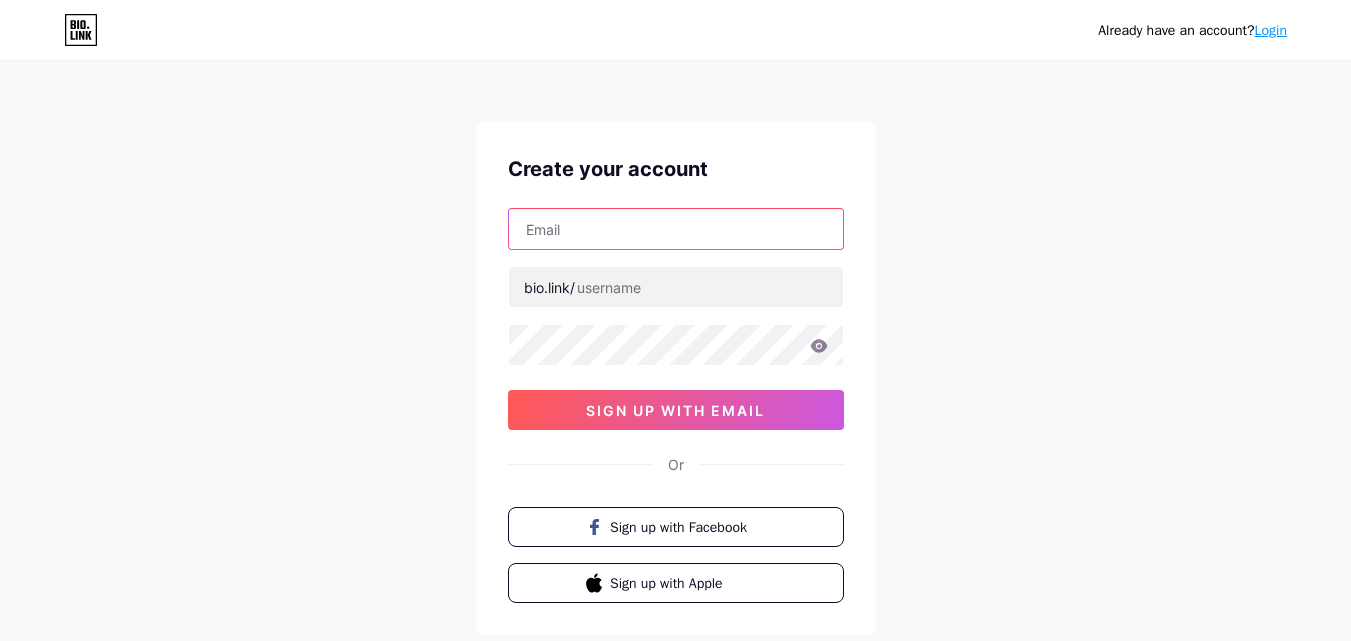 scroll, scrollTop: 0, scrollLeft: 0, axis: both 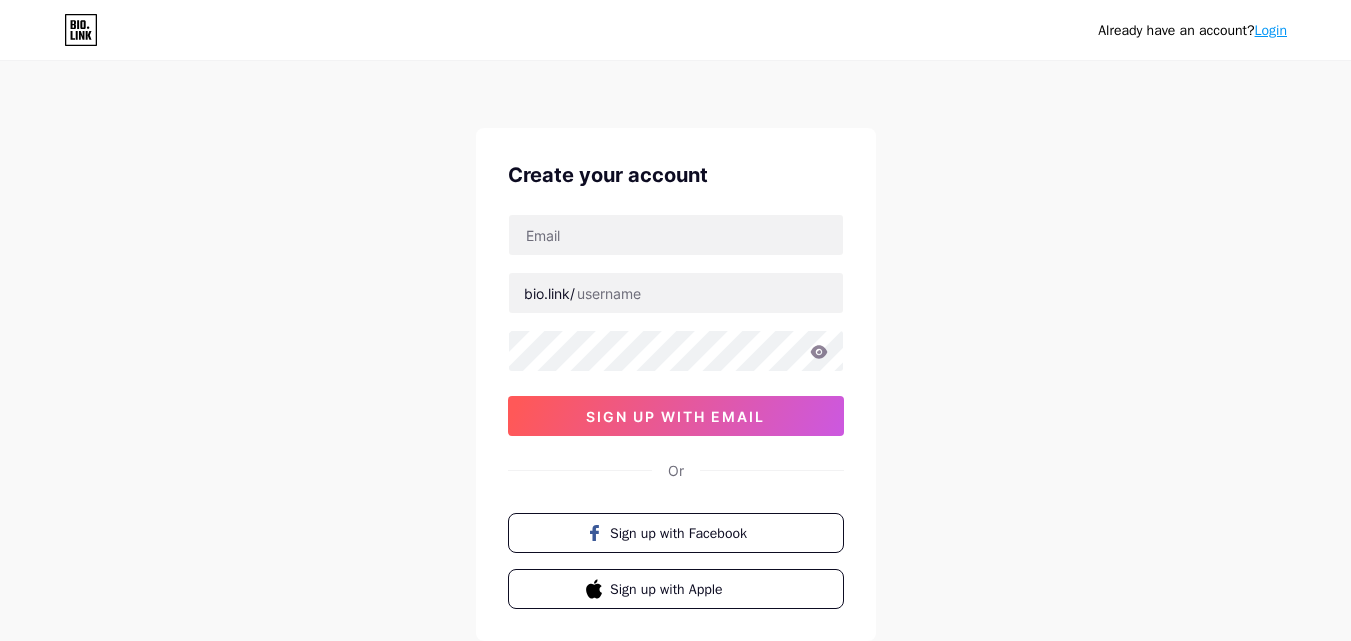 click at bounding box center [676, 235] 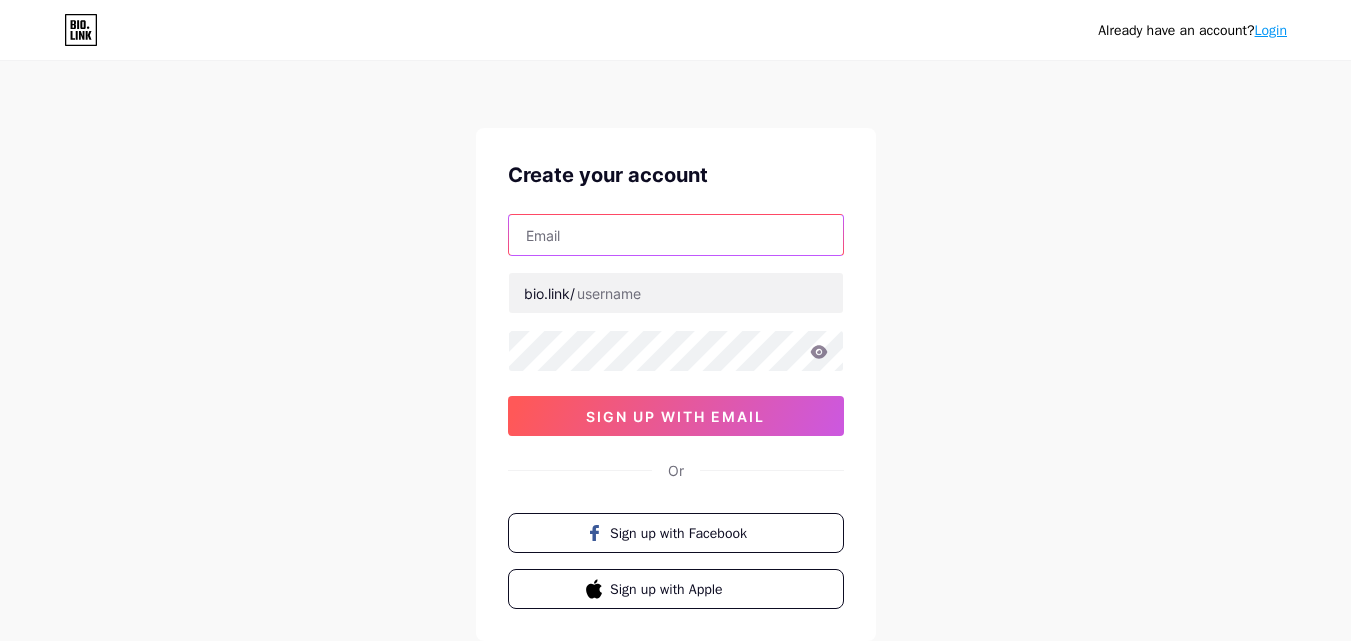 click at bounding box center (676, 235) 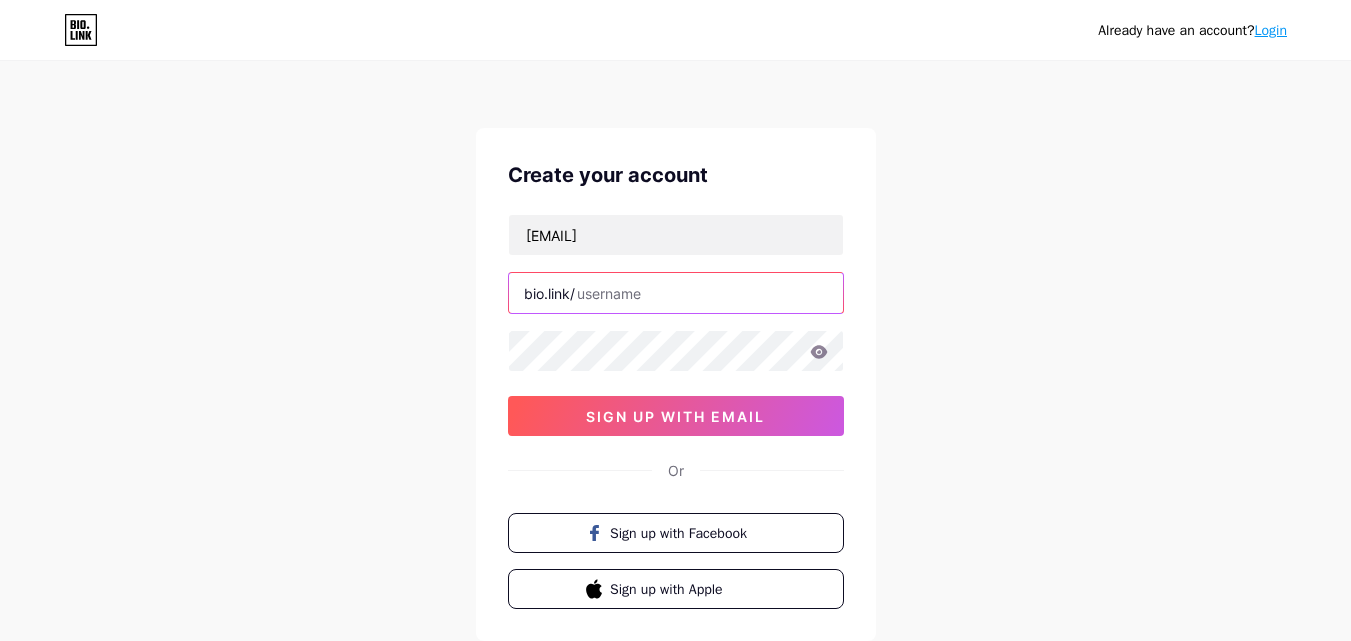 click at bounding box center (676, 293) 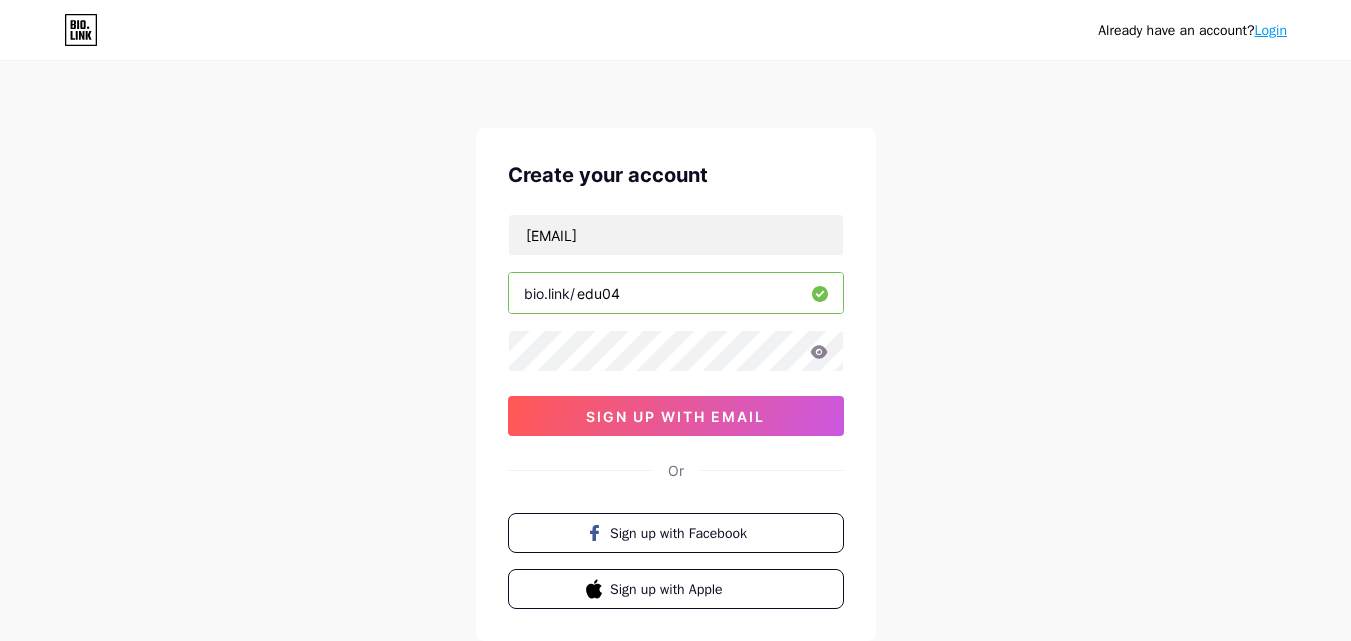 type on "edu04" 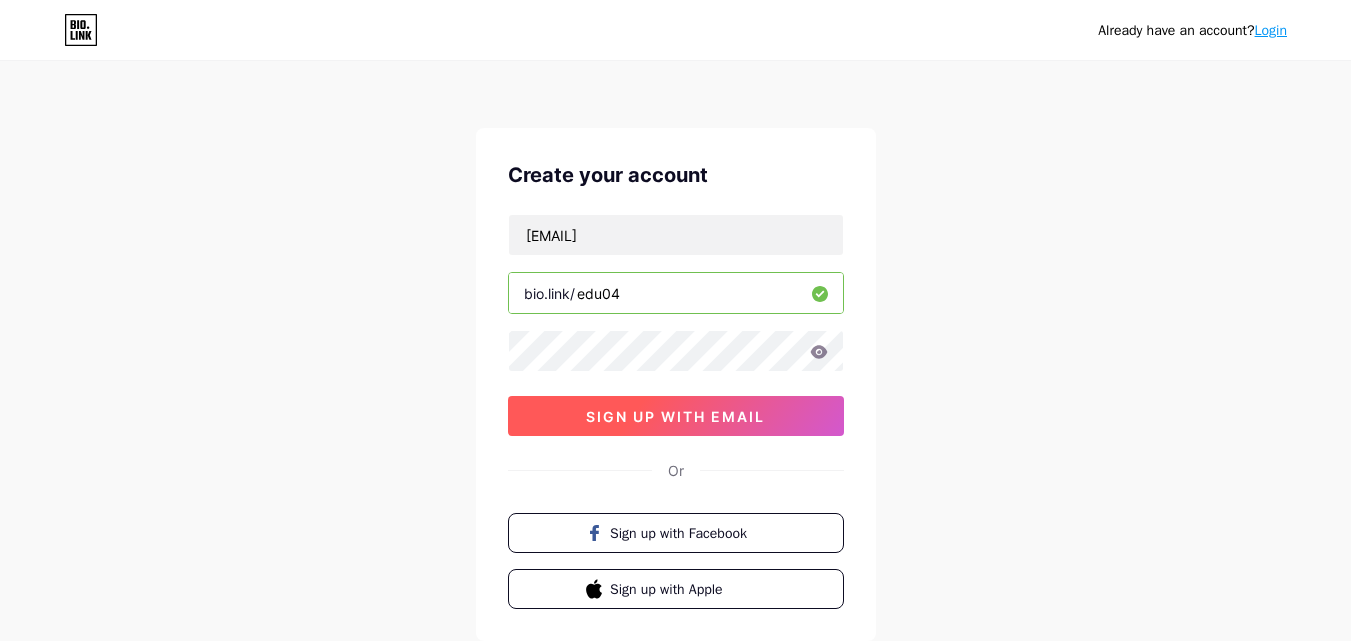 click on "sign up with email" at bounding box center [675, 416] 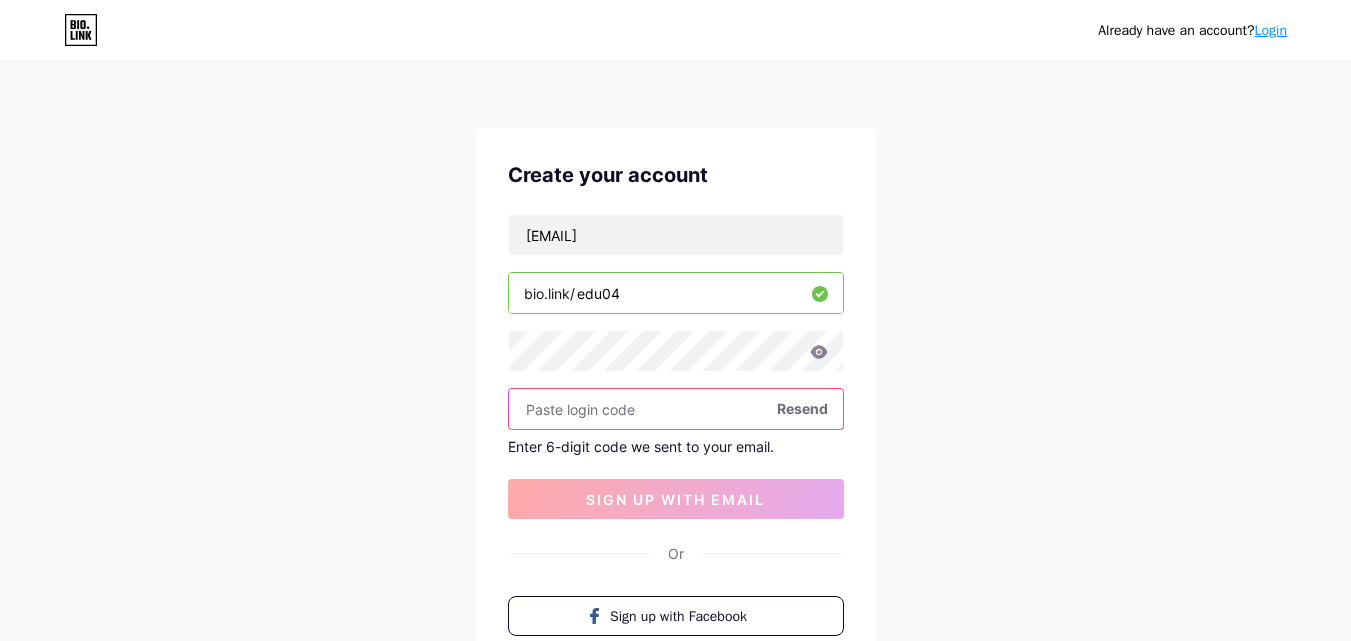click at bounding box center (676, 409) 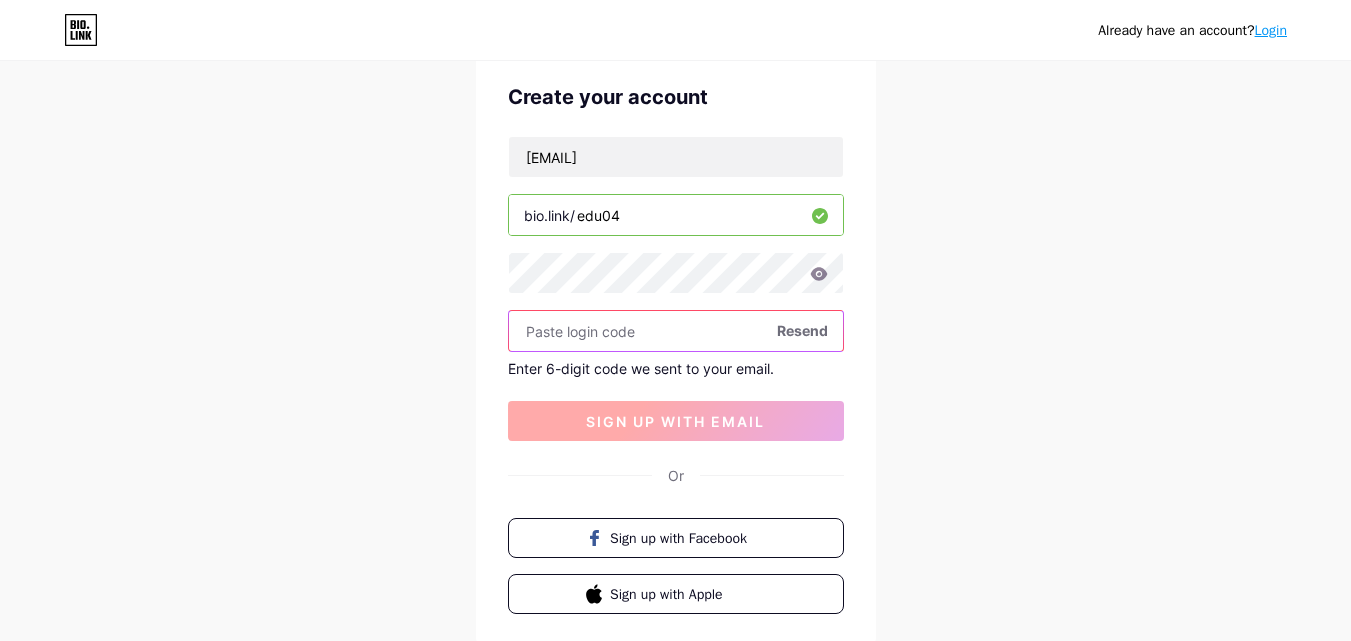 scroll, scrollTop: 100, scrollLeft: 0, axis: vertical 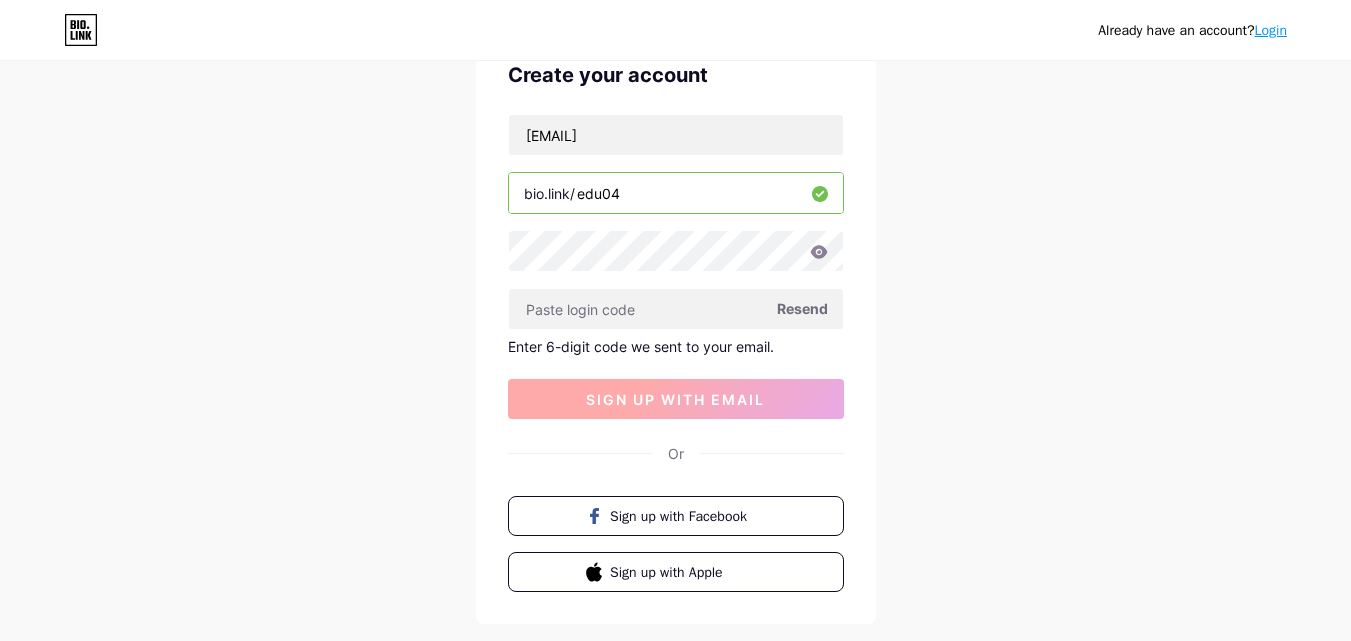 click on "sign up with email" at bounding box center [676, 399] 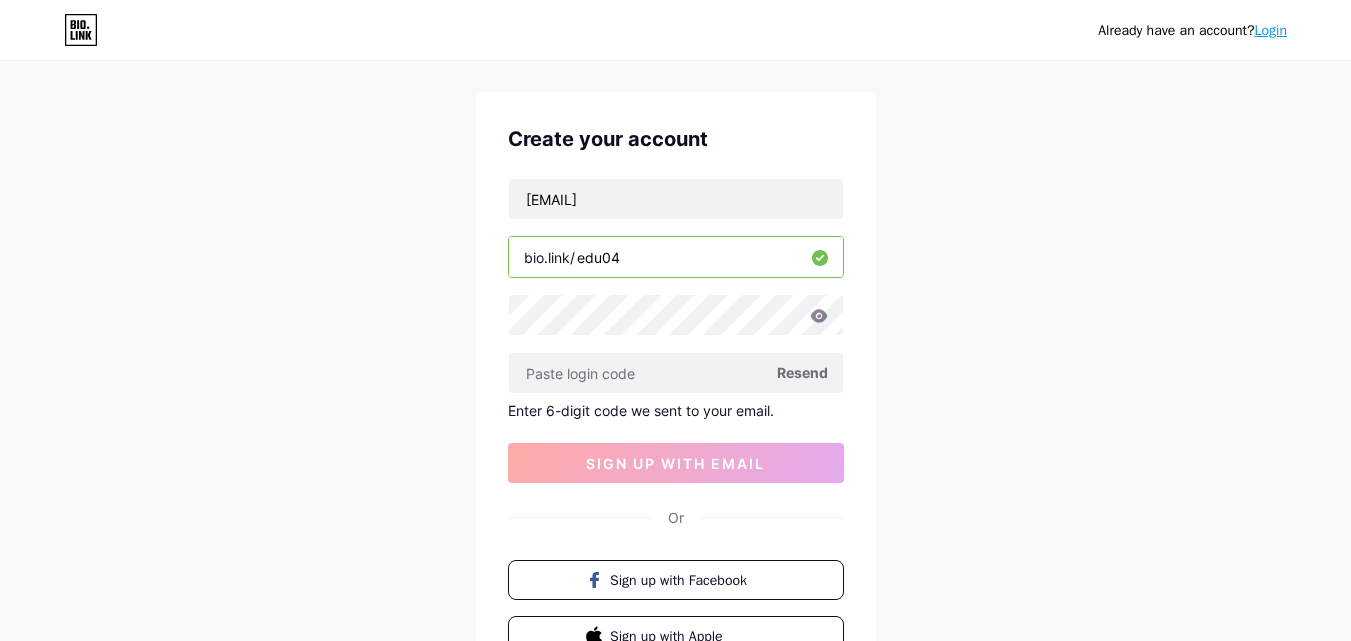 scroll, scrollTop: 0, scrollLeft: 0, axis: both 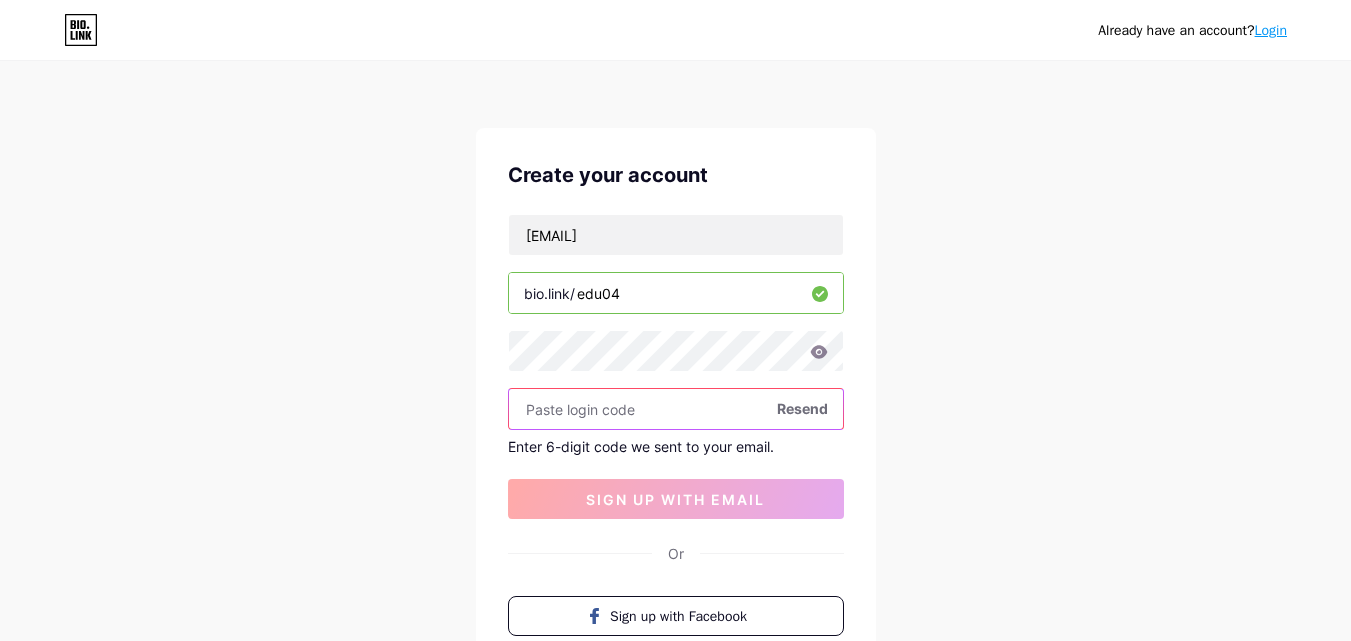 click at bounding box center [676, 409] 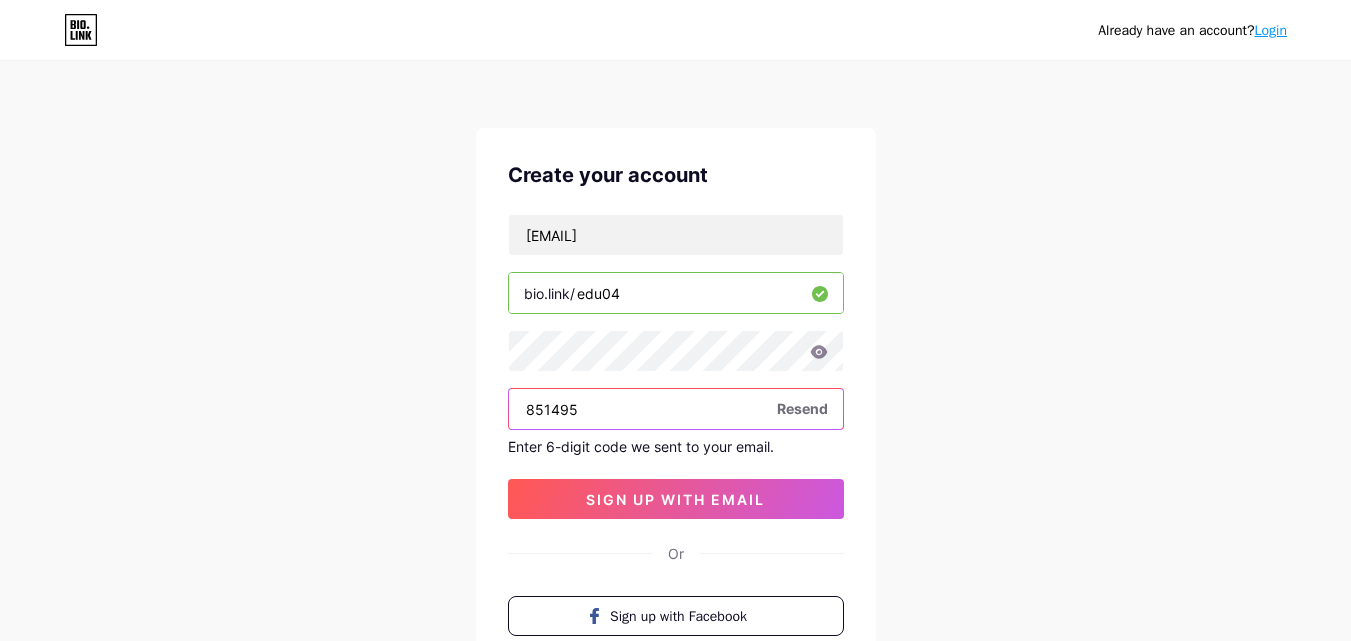 type on "851495" 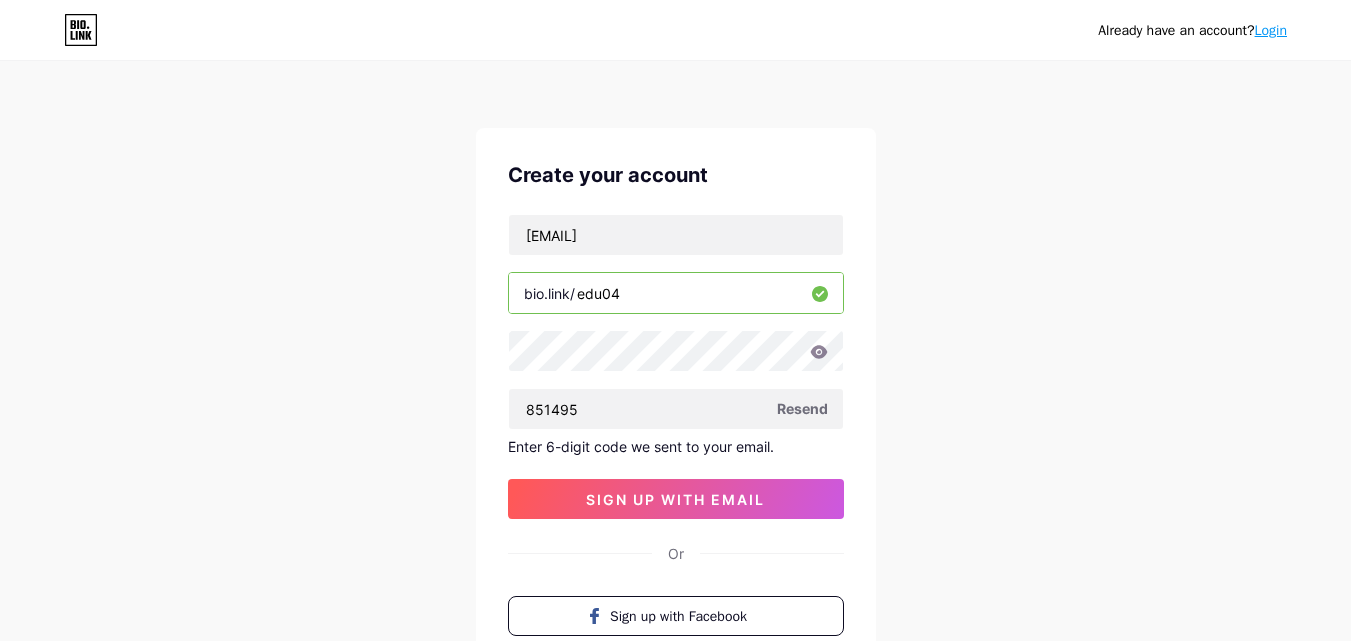 click on "Create your account     [EMAIL]     [URL_FRAGMENT]               851495   Resend     Enter 6-digit code we sent to your email.         sign up with email         Or       Sign up with Facebook
Sign up with Apple" at bounding box center (676, 426) 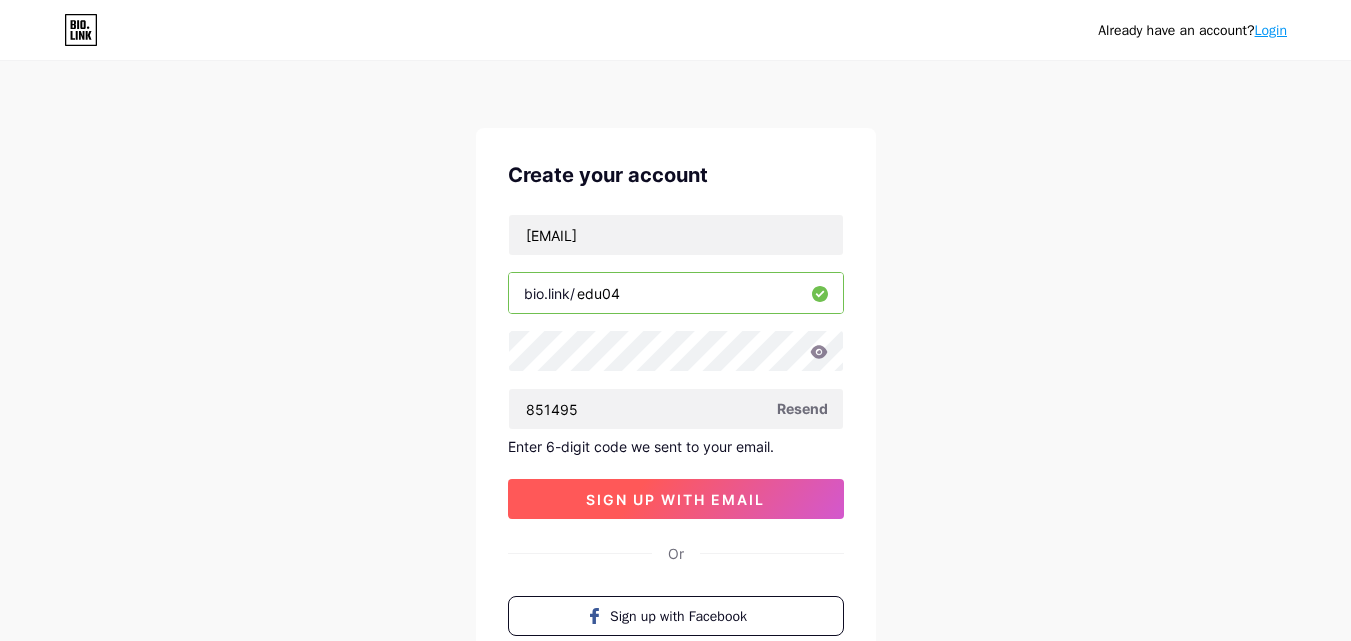 click on "sign up with email" at bounding box center (675, 499) 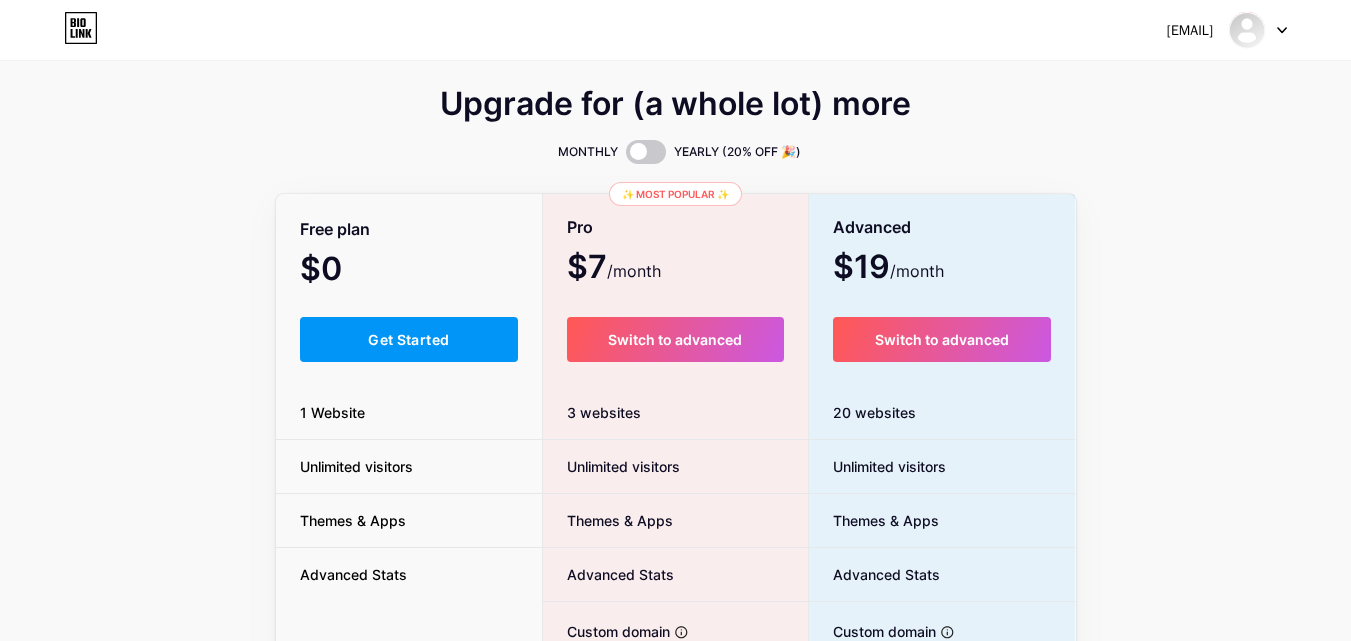 click on "Free plan   $0   /month   Get Started     1 Website Unlimited visitors Themes & Apps Advanced Stats" at bounding box center (409, 549) 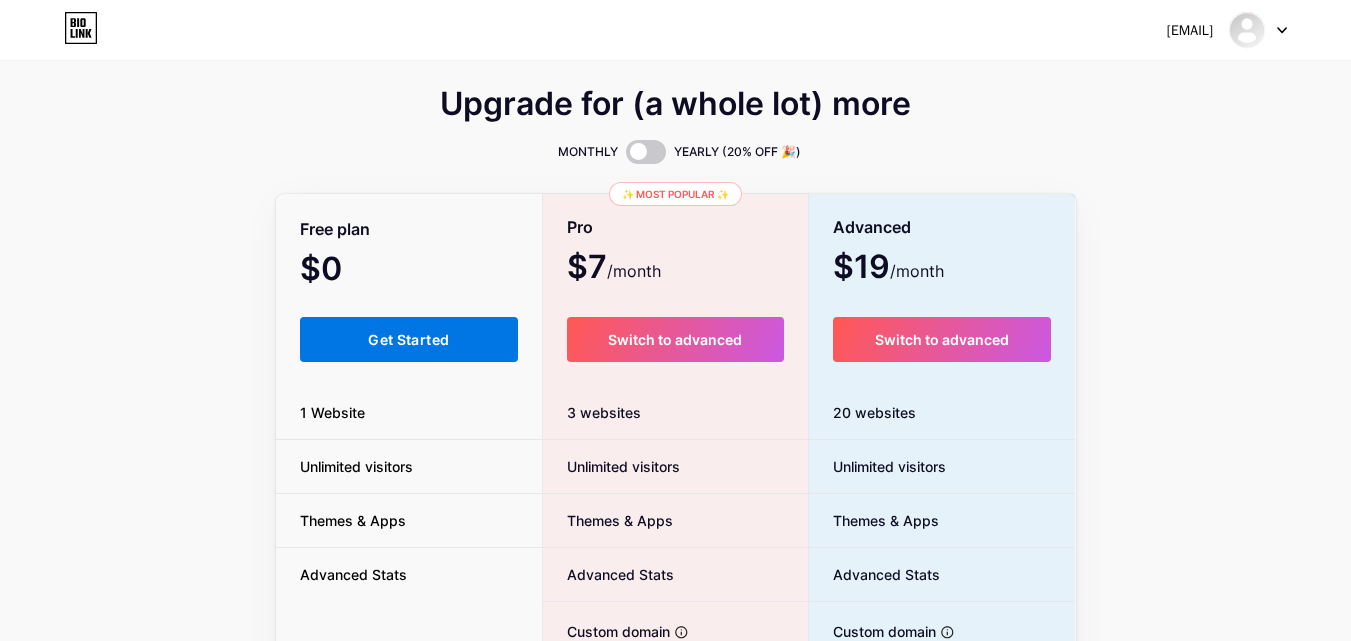 click on "Get Started" at bounding box center [408, 339] 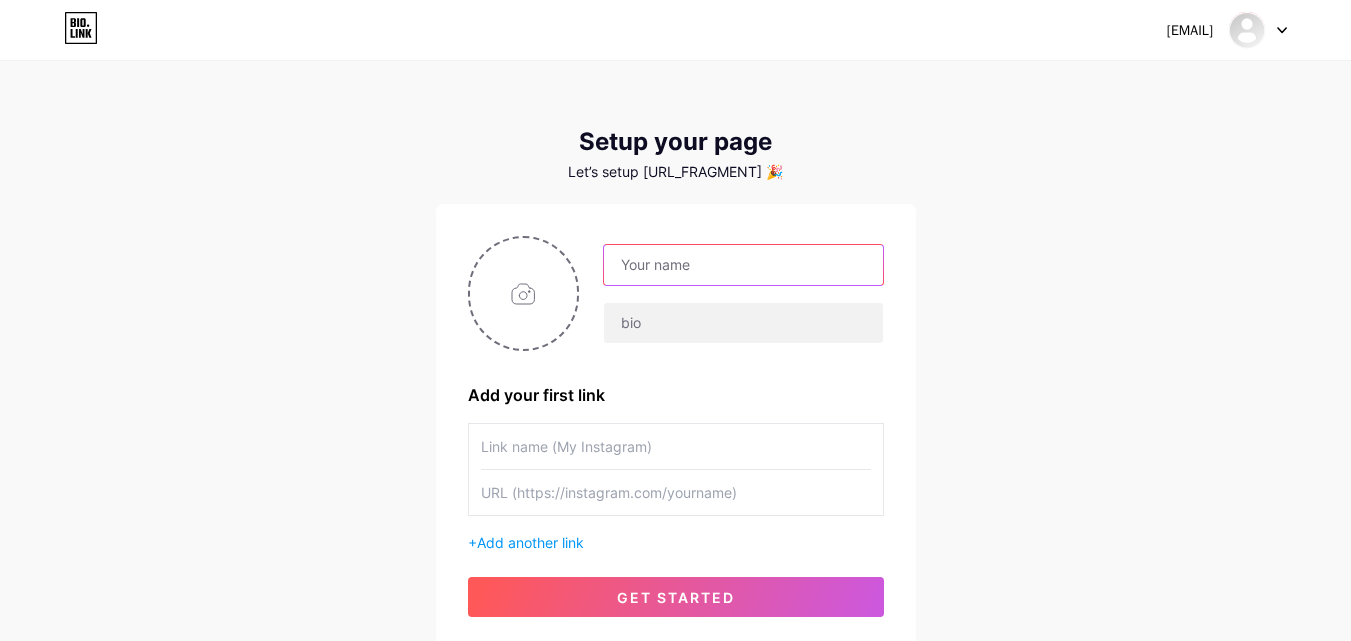 click at bounding box center (743, 265) 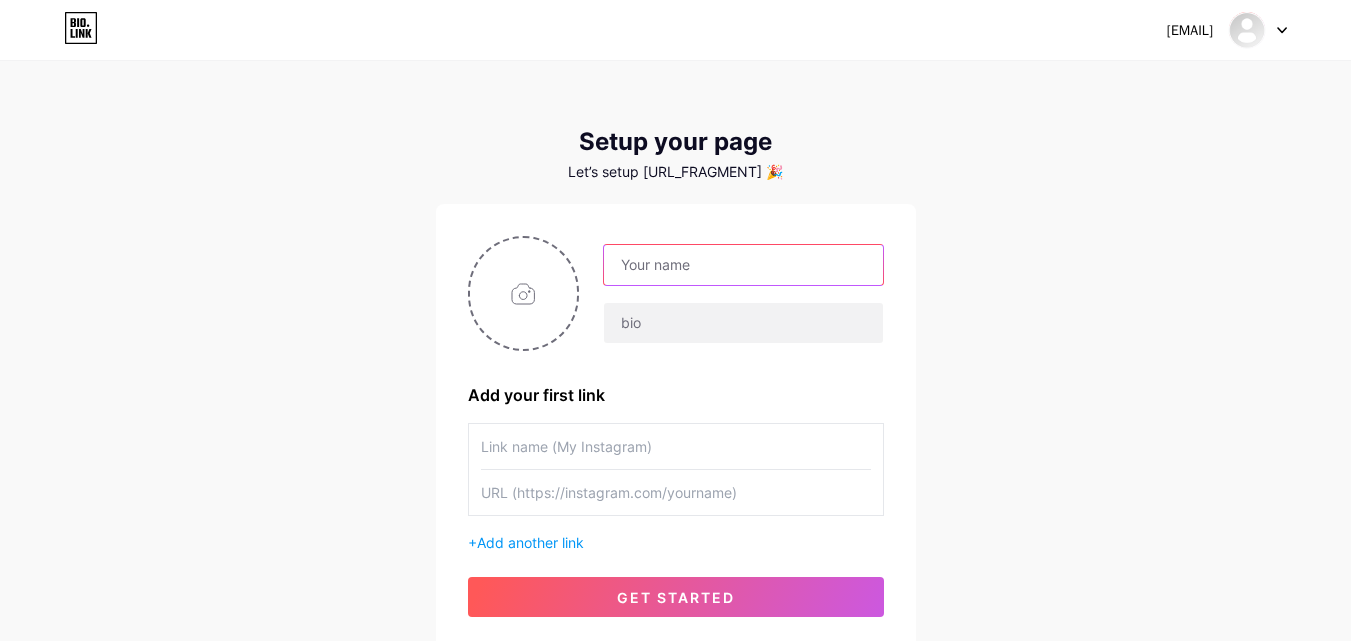 type on "eduhealthbridge27" 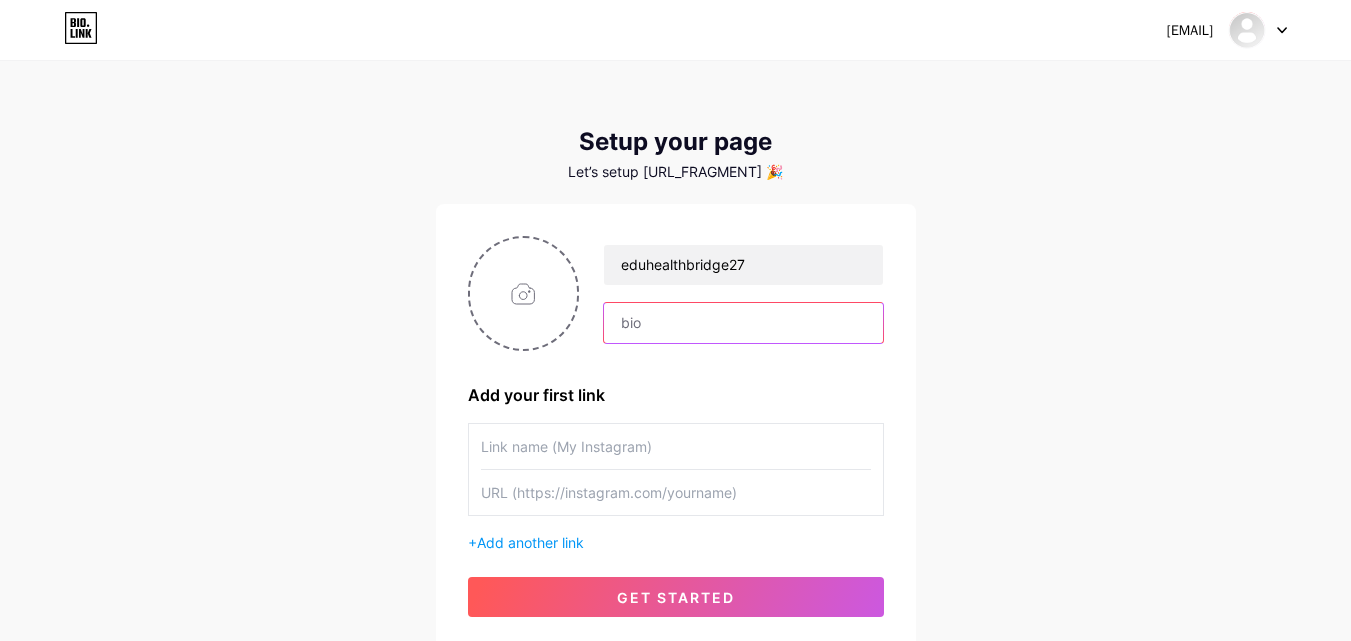 click at bounding box center [743, 323] 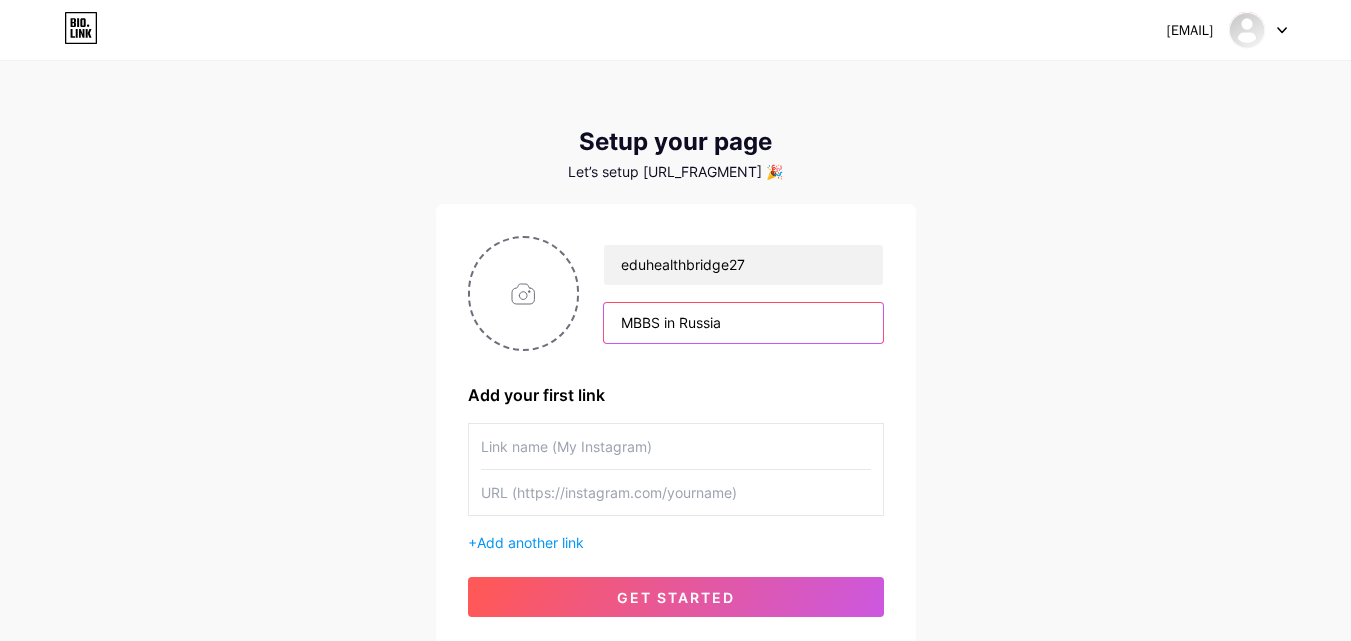 type on "MBBS in Russia" 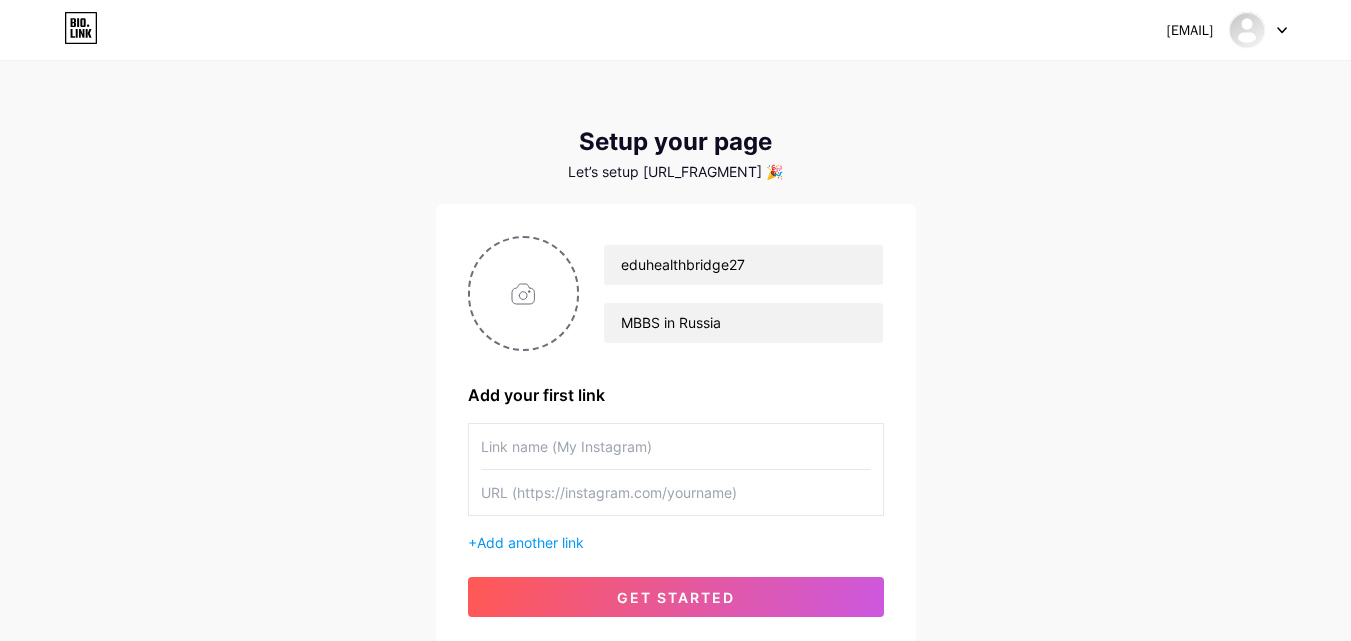 click at bounding box center [676, 446] 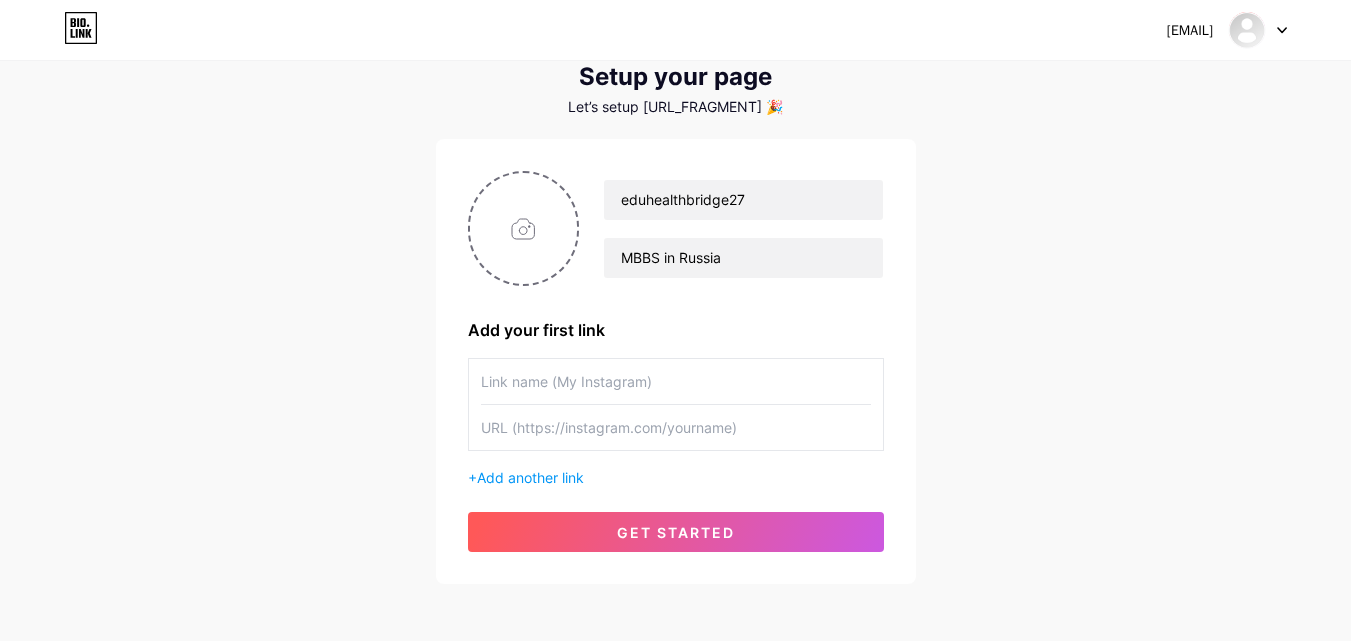 scroll, scrollTop: 100, scrollLeft: 0, axis: vertical 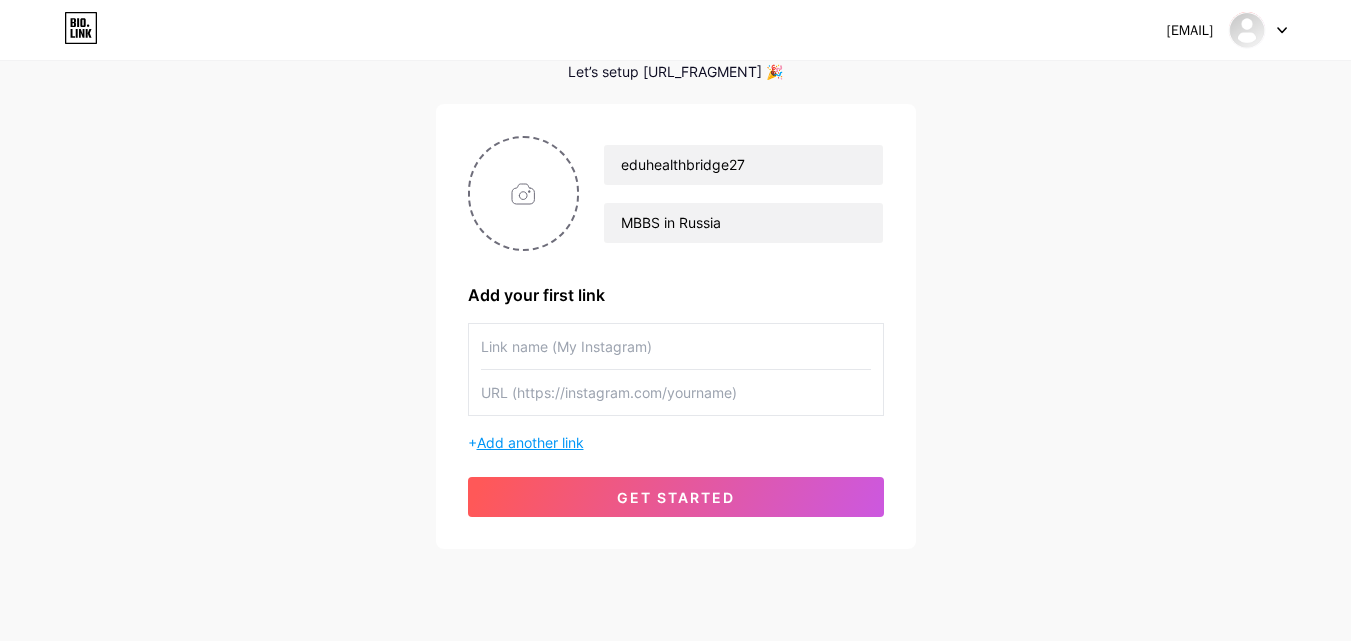 click on "Add another link" at bounding box center [530, 442] 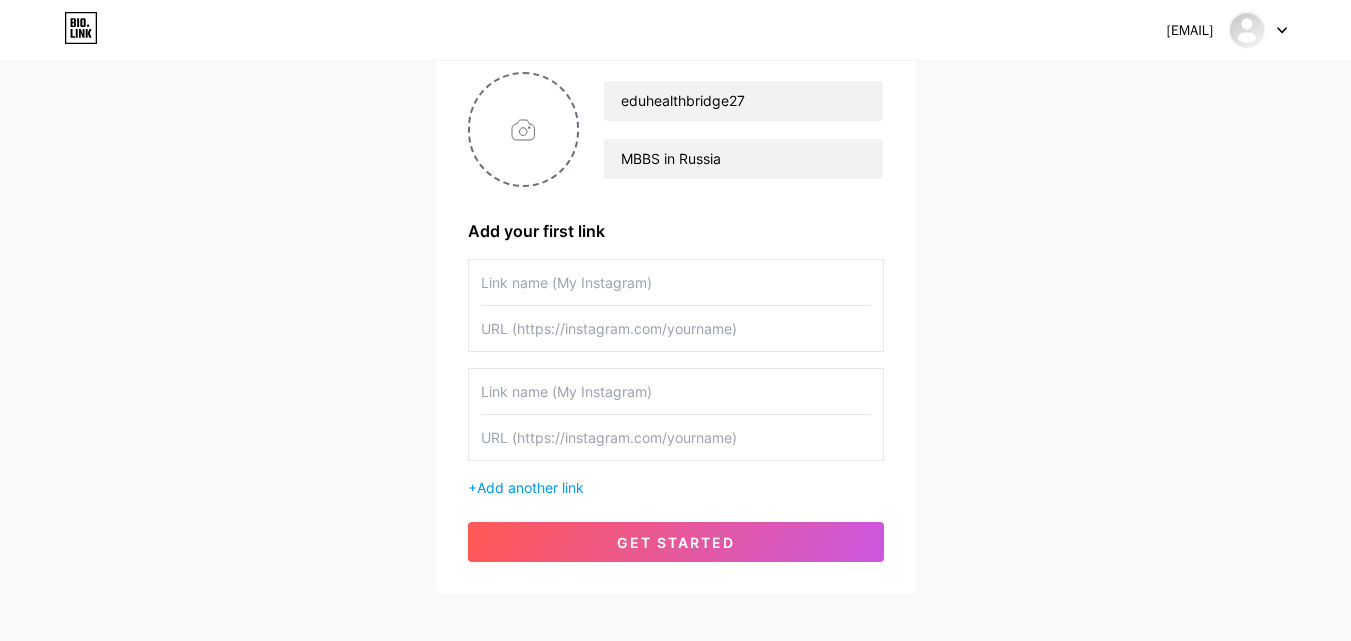 scroll, scrollTop: 200, scrollLeft: 0, axis: vertical 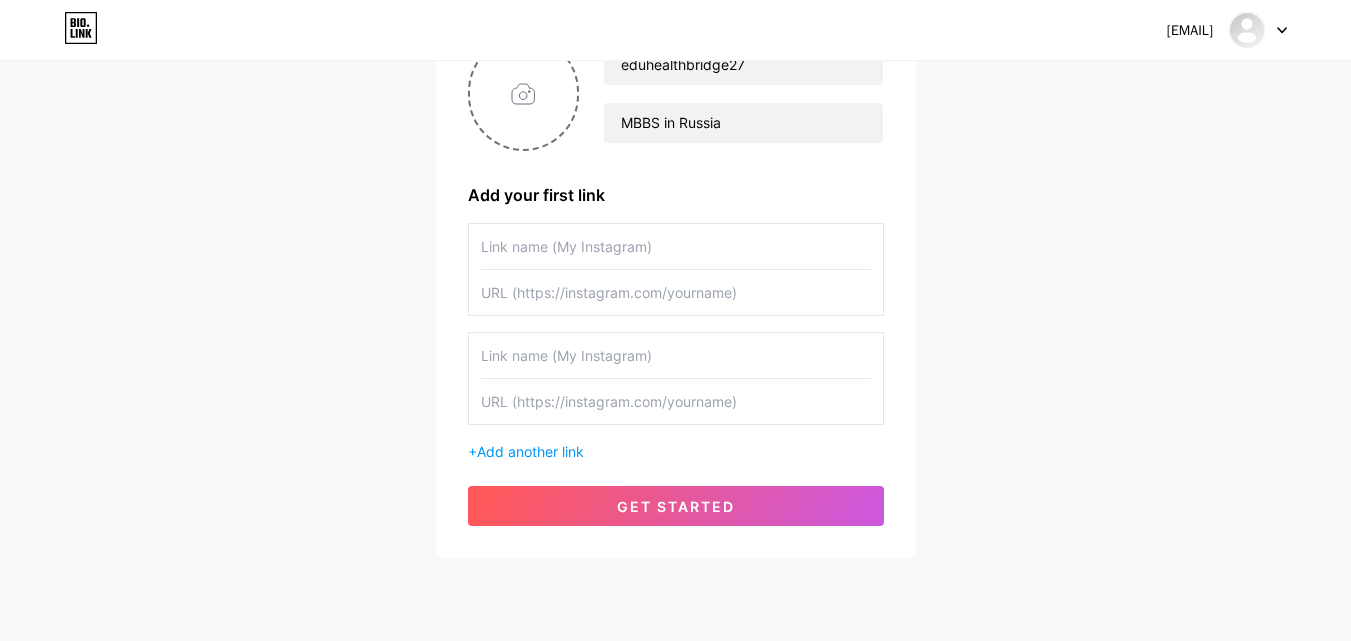 click at bounding box center [676, 246] 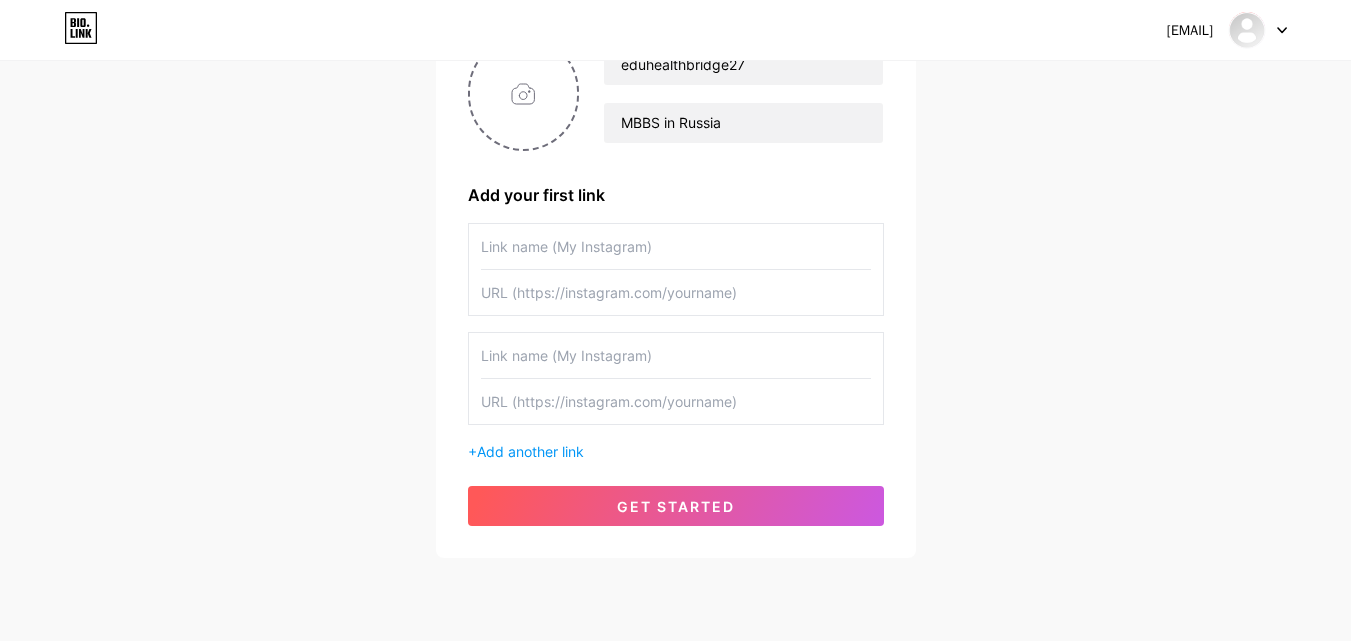 paste on "[URL]" 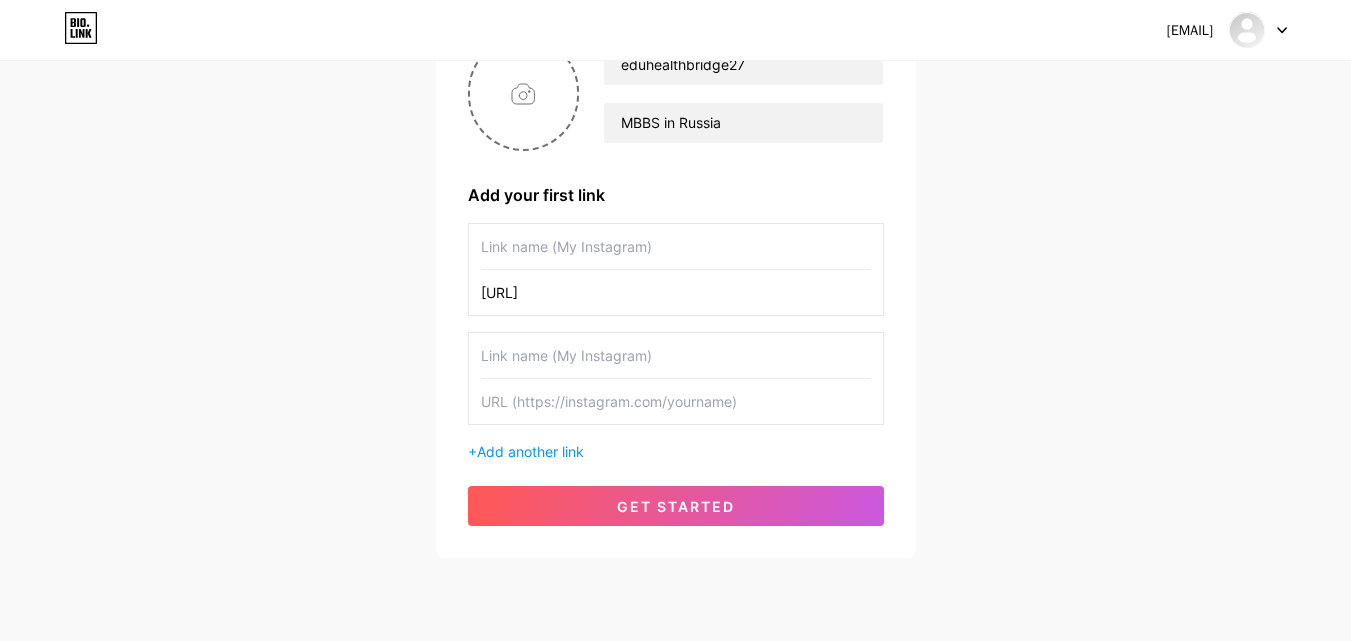 type on "[URL]" 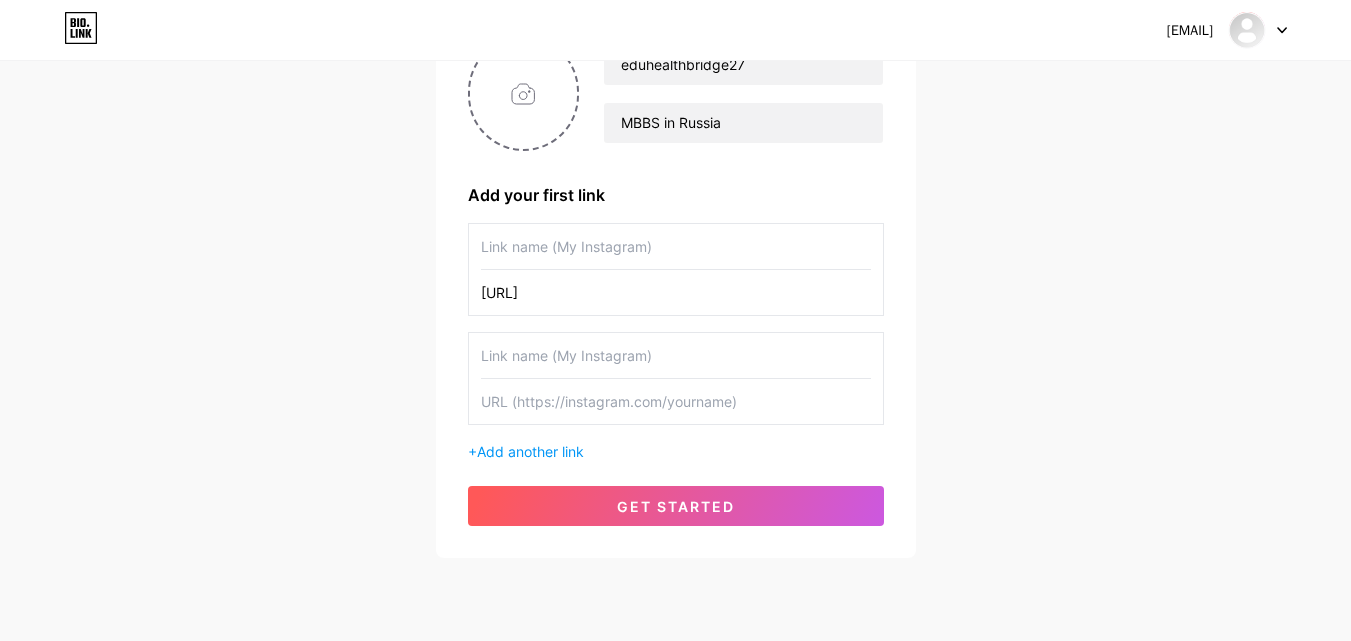 drag, startPoint x: 670, startPoint y: 296, endPoint x: 779, endPoint y: 291, distance: 109.11462 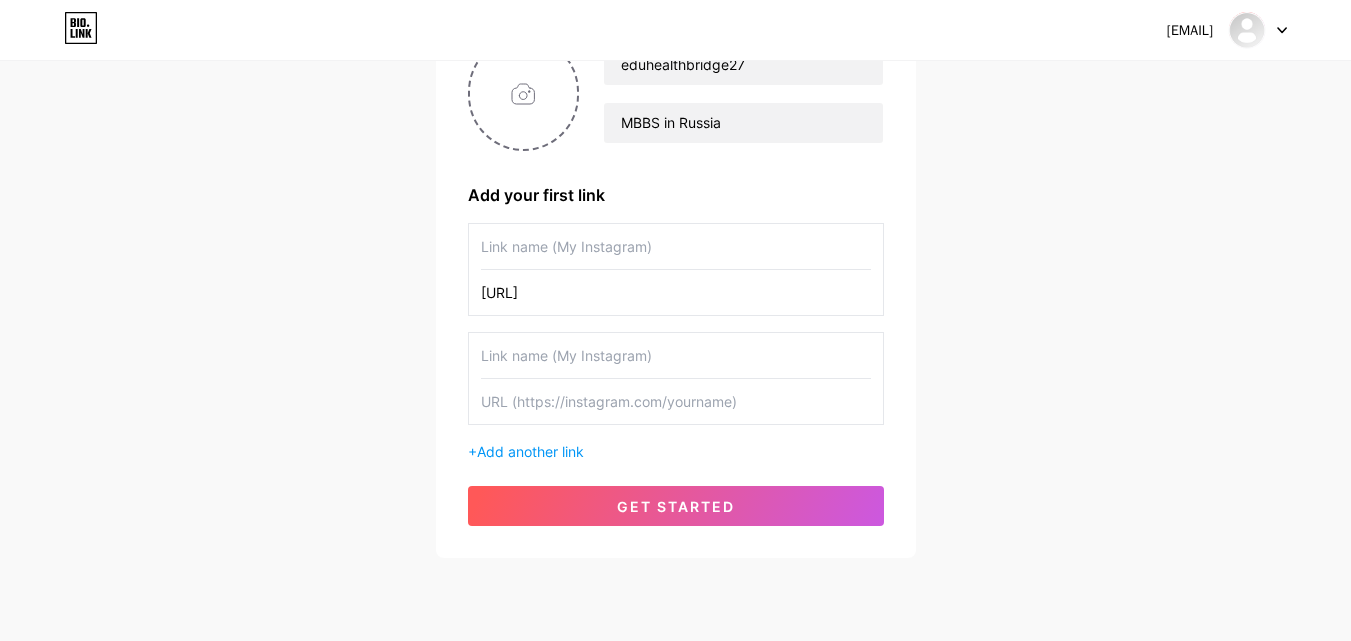 click on "[URL]" at bounding box center [676, 246] 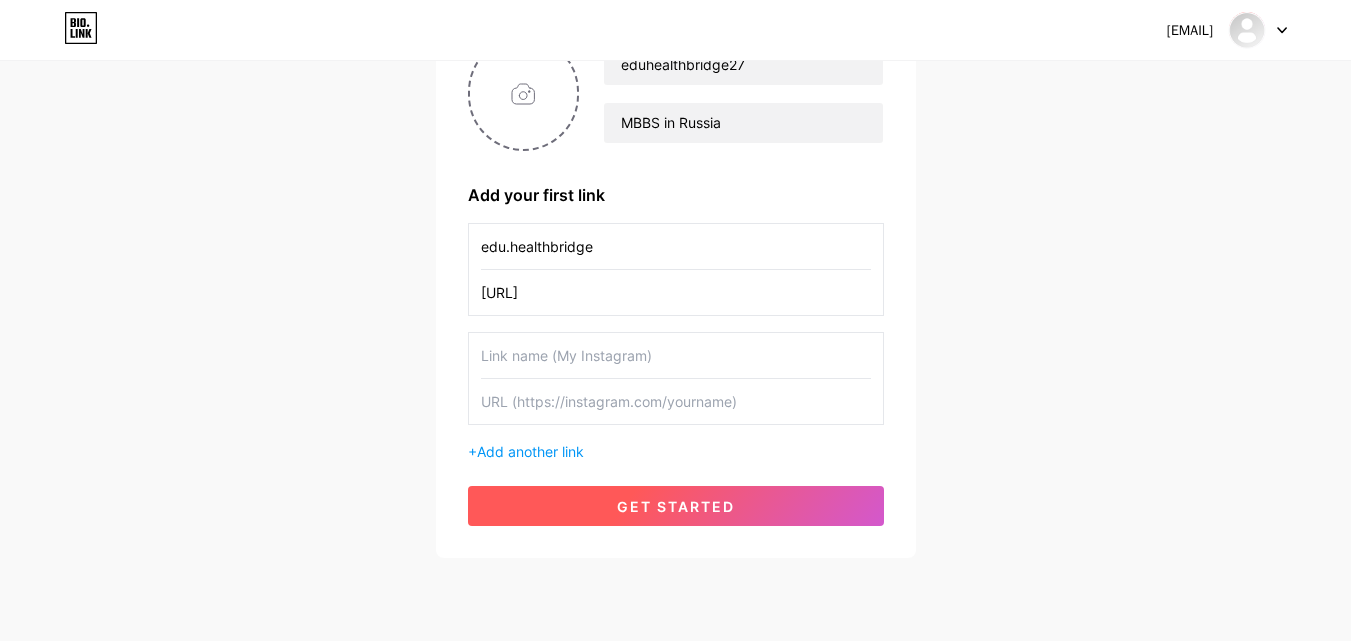 type on "edu.healthbridge" 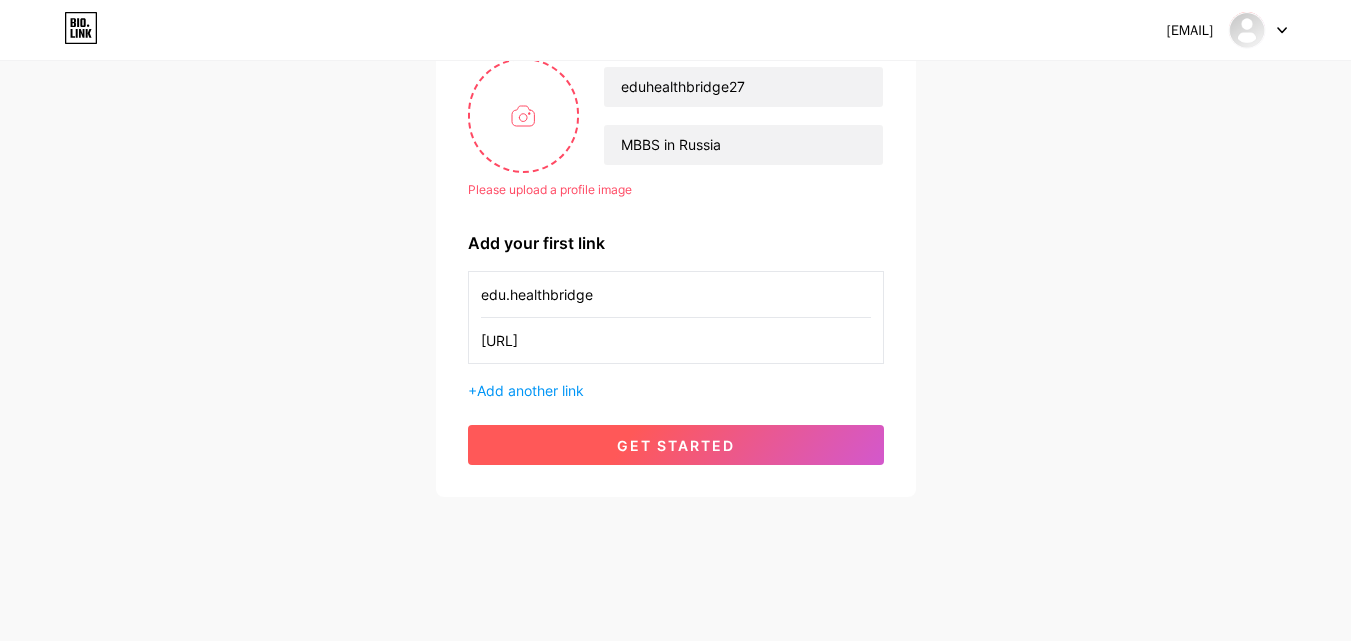 scroll, scrollTop: 178, scrollLeft: 0, axis: vertical 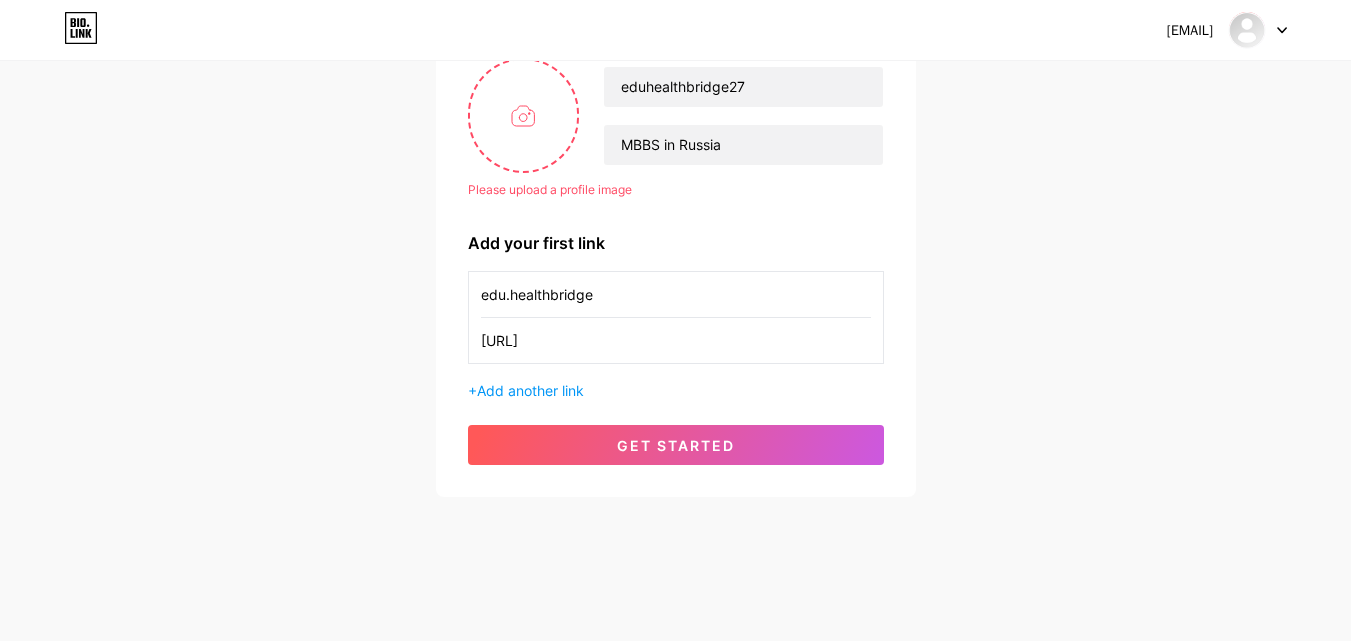 click on "Please upload a profile image" at bounding box center [676, 190] 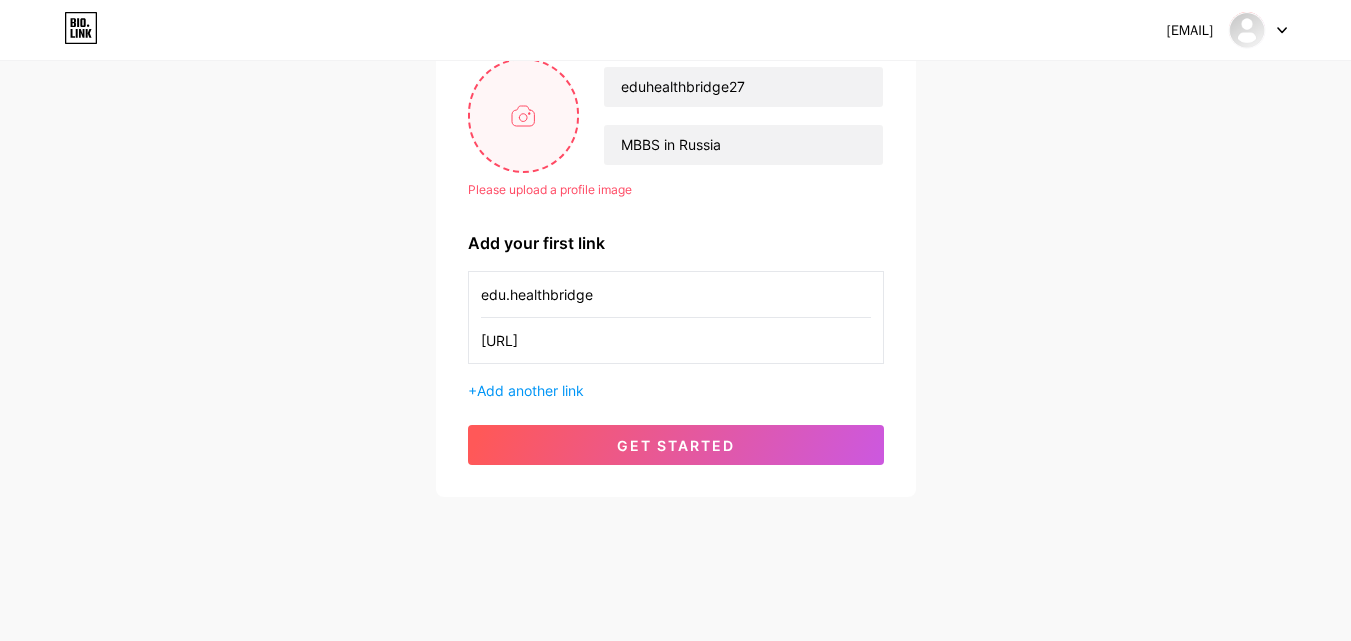 click at bounding box center (524, 115) 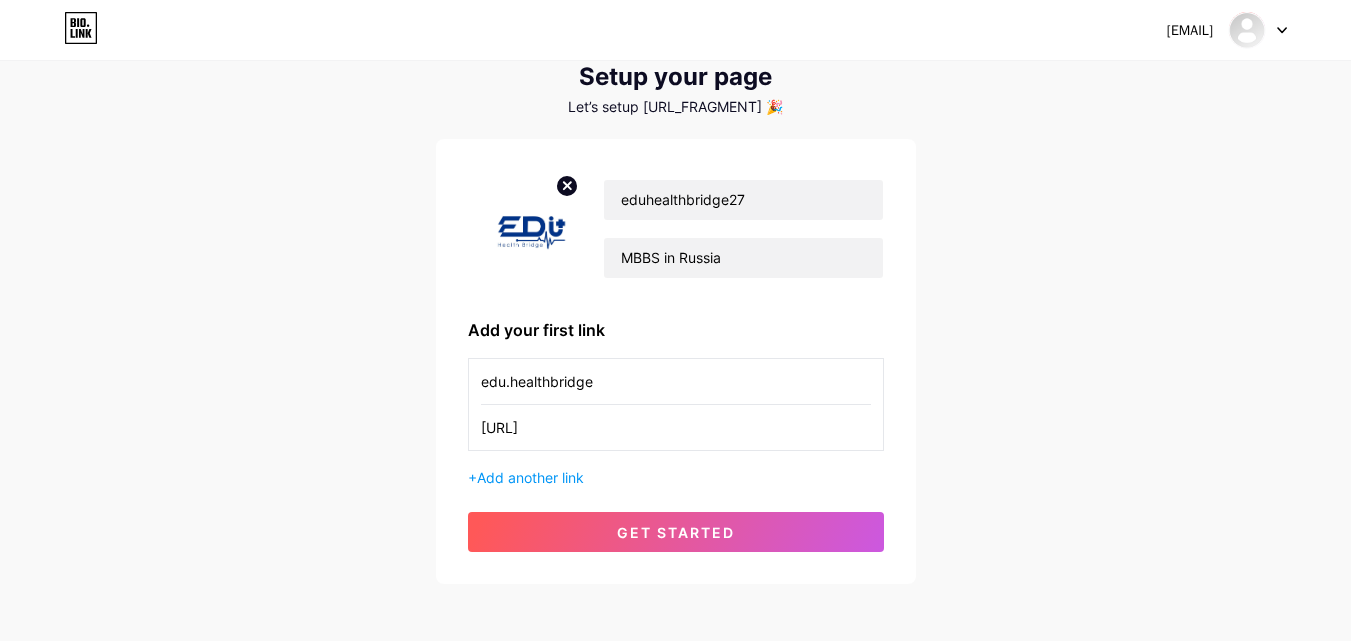 scroll, scrollTop: 100, scrollLeft: 0, axis: vertical 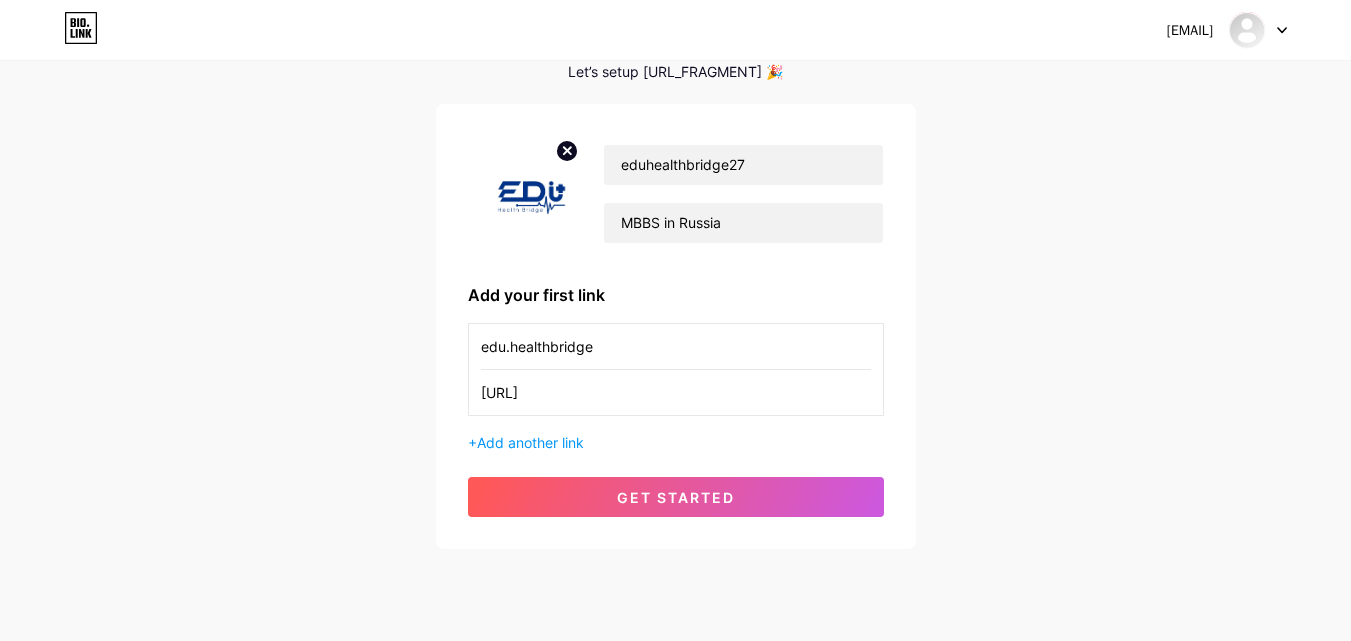 click at bounding box center [524, 193] 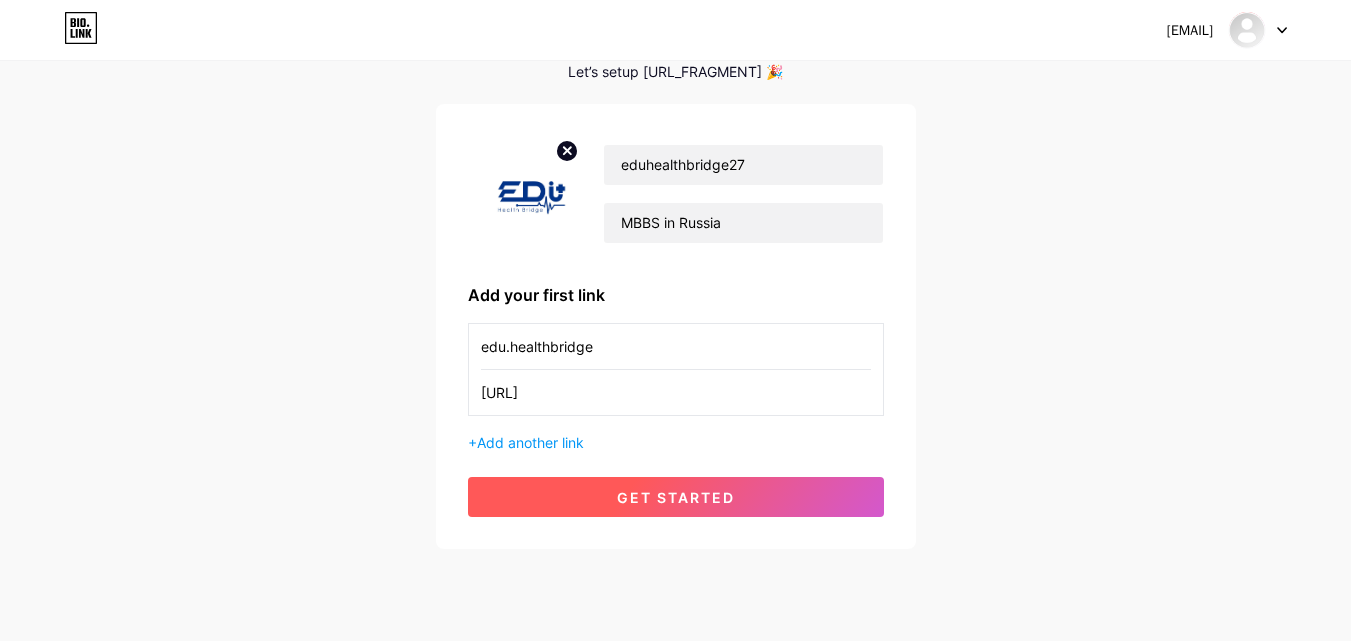 click on "get started" at bounding box center (676, 497) 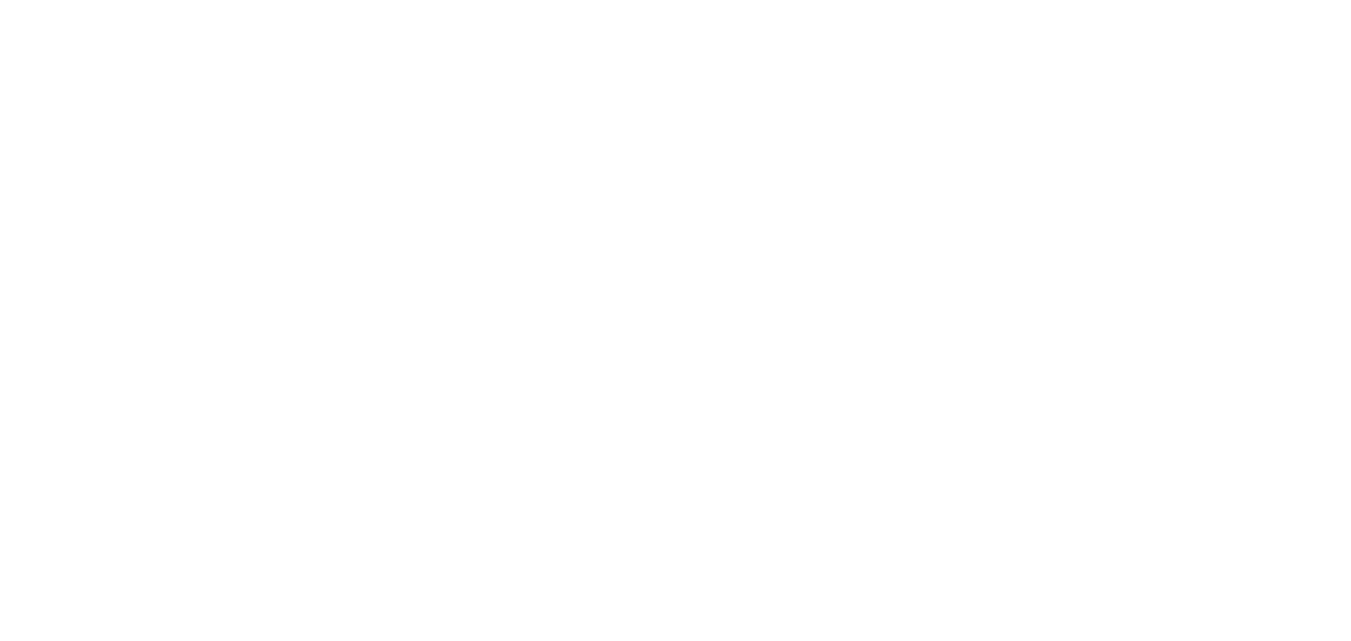 scroll, scrollTop: 0, scrollLeft: 0, axis: both 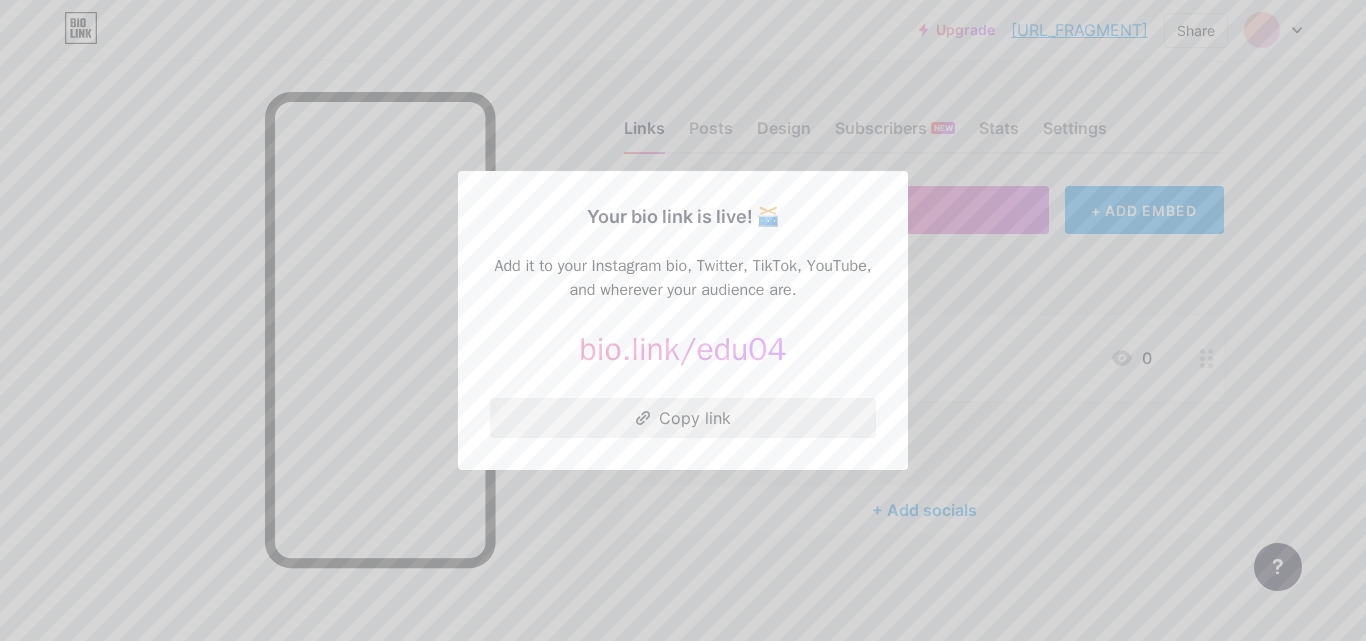 click on "Copy link" at bounding box center (683, 418) 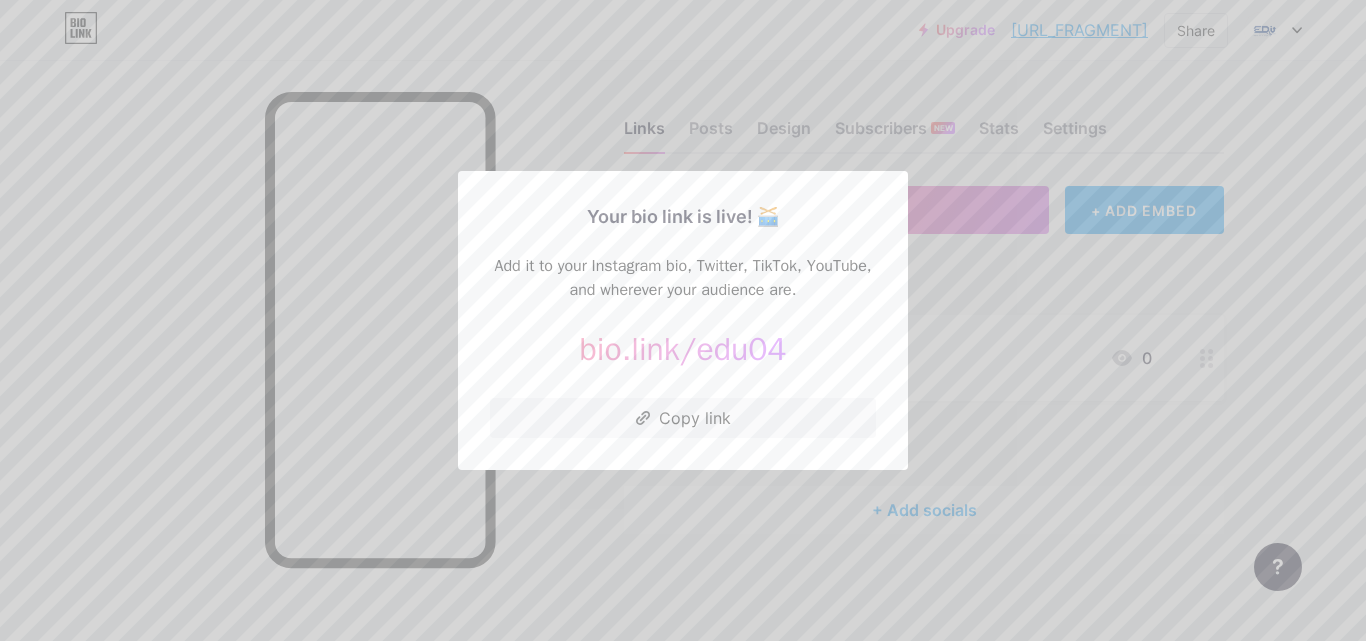 click at bounding box center [683, 320] 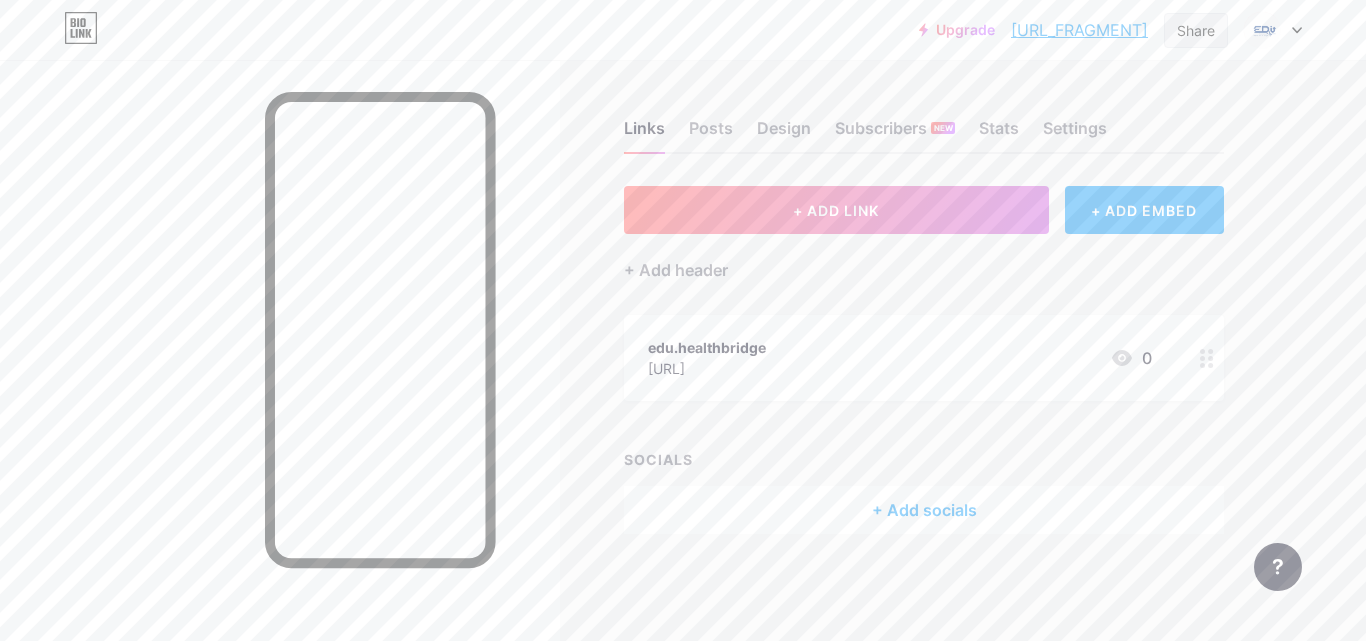 click on "Share" at bounding box center (1196, 30) 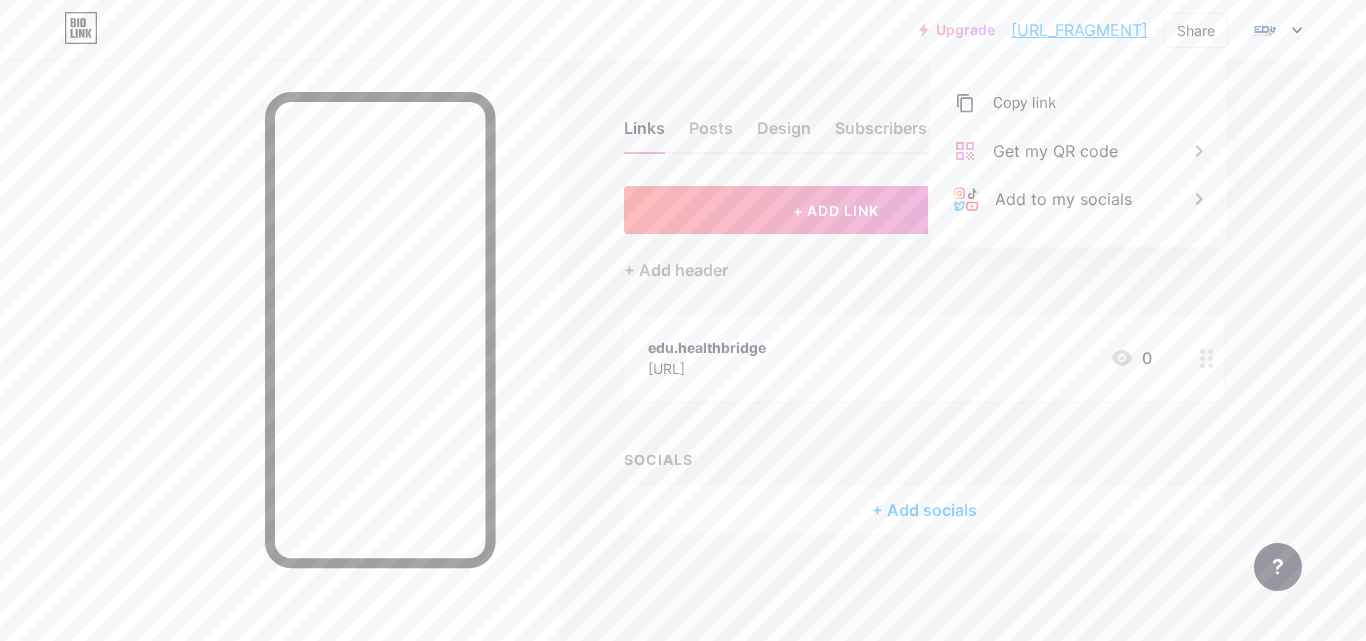 click on "+ Add socials" at bounding box center [924, 510] 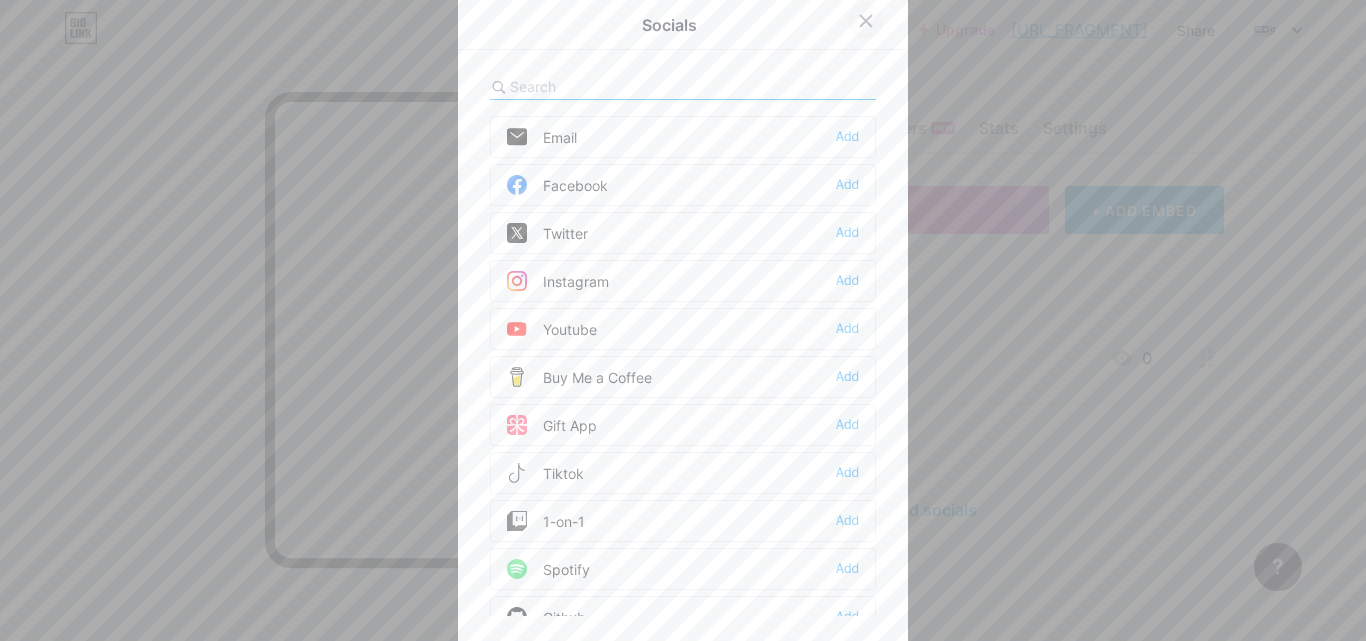 click at bounding box center [866, 21] 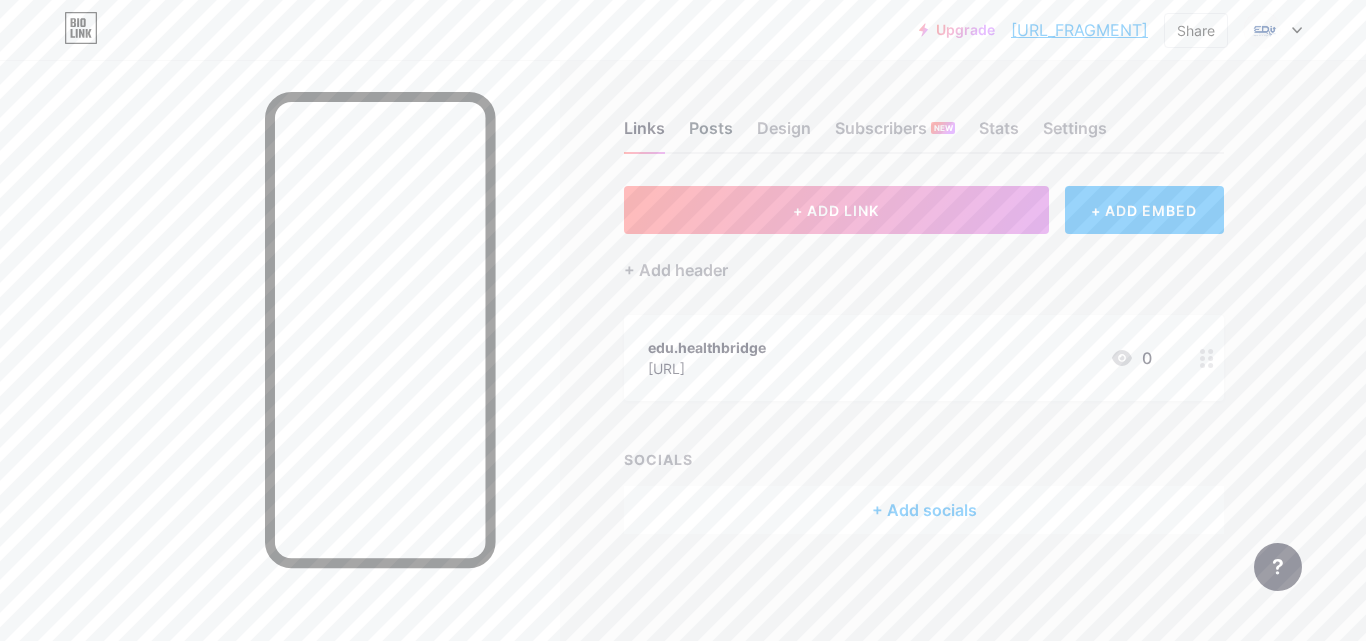 click on "Posts" at bounding box center (711, 134) 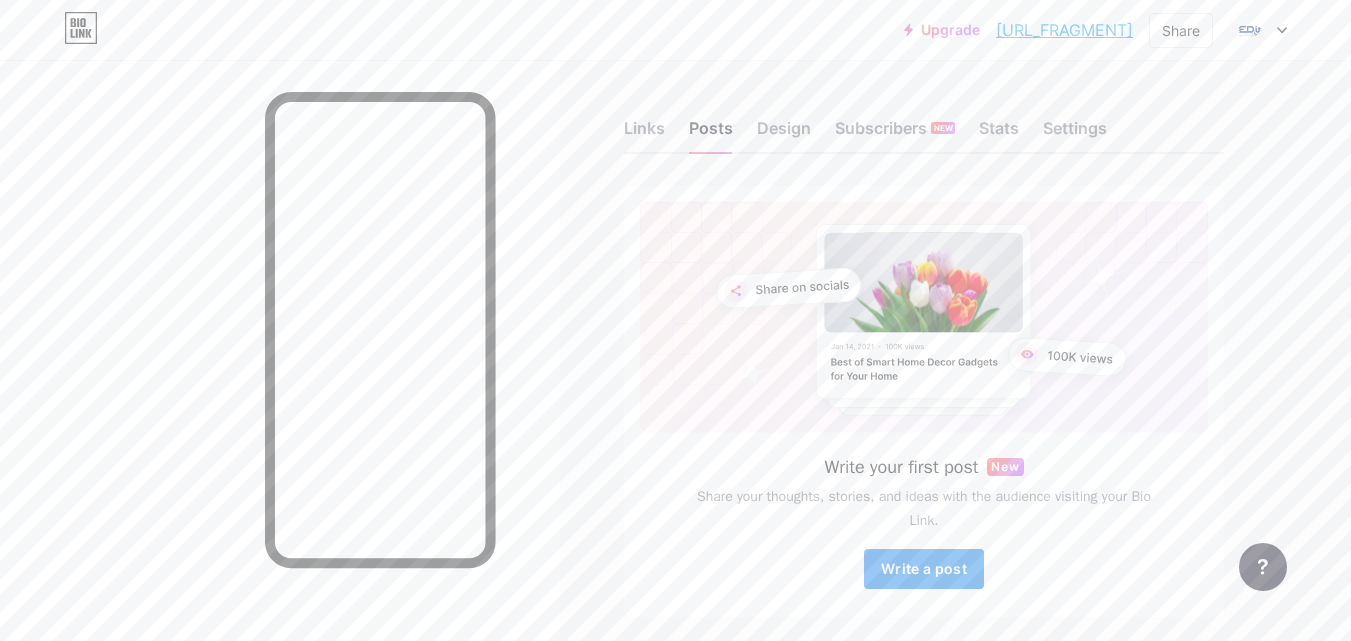 click on "Write a post" at bounding box center (924, 568) 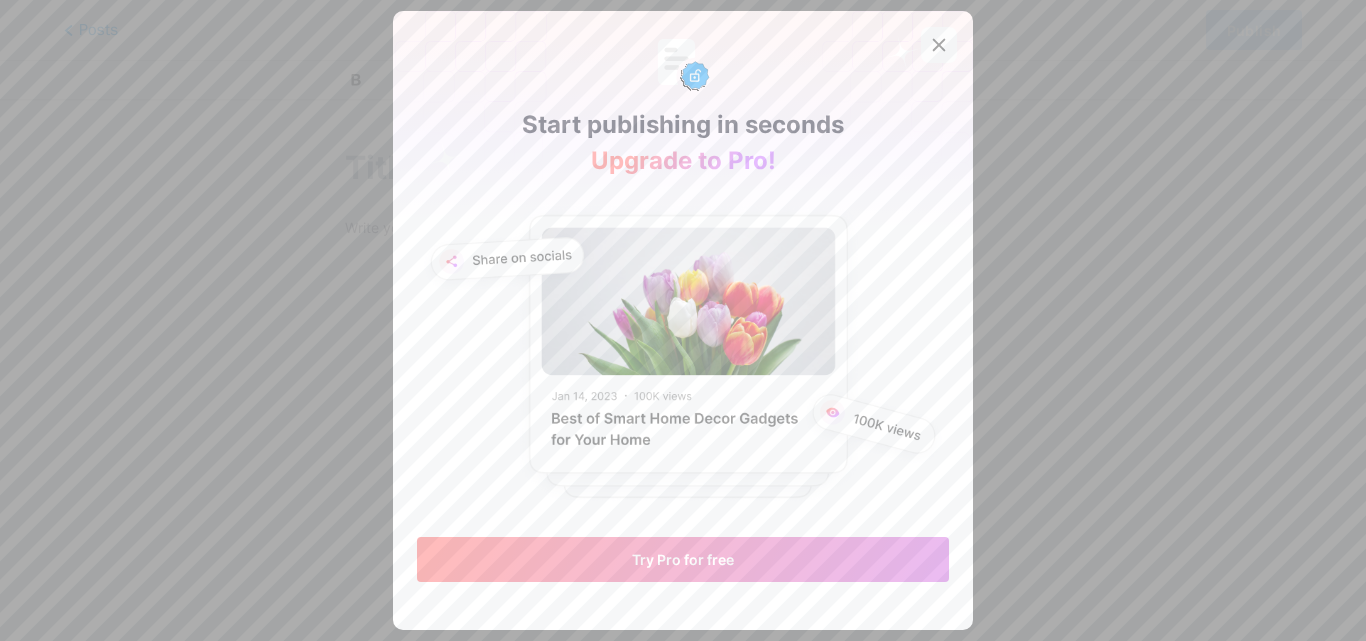 click at bounding box center [939, 45] 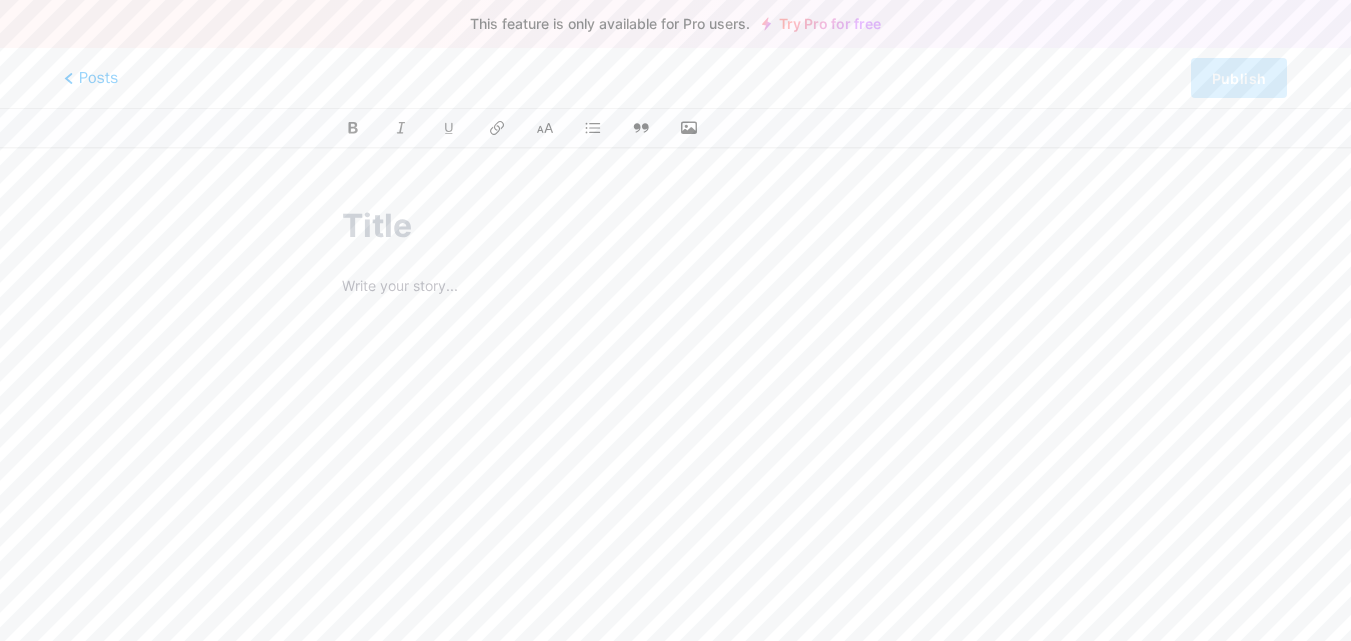 click at bounding box center [675, 226] 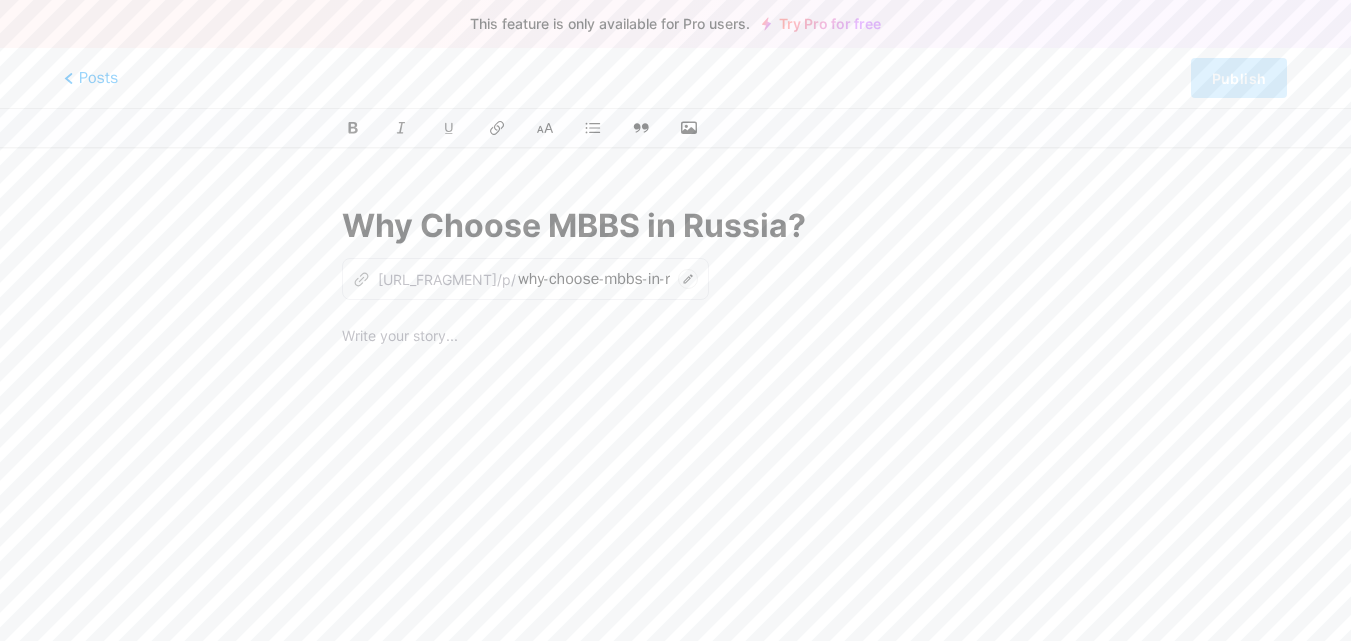 type on "Why Choose MBBS in Russia?" 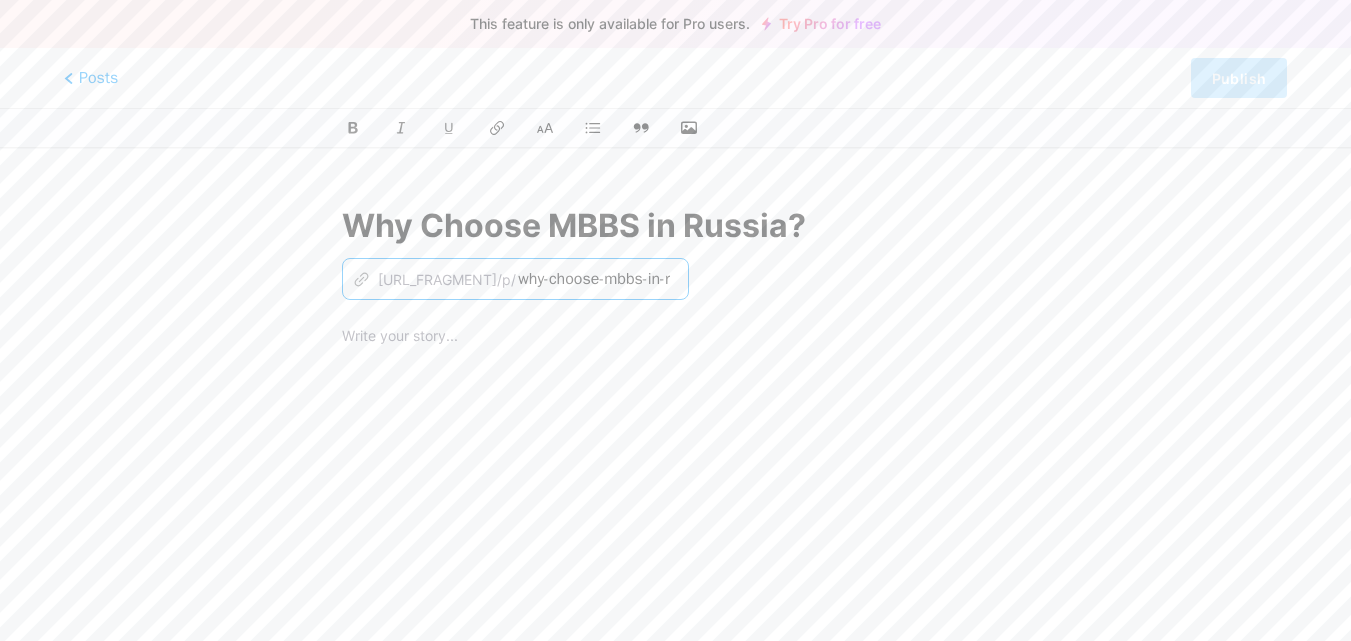 scroll, scrollTop: 0, scrollLeft: 16, axis: horizontal 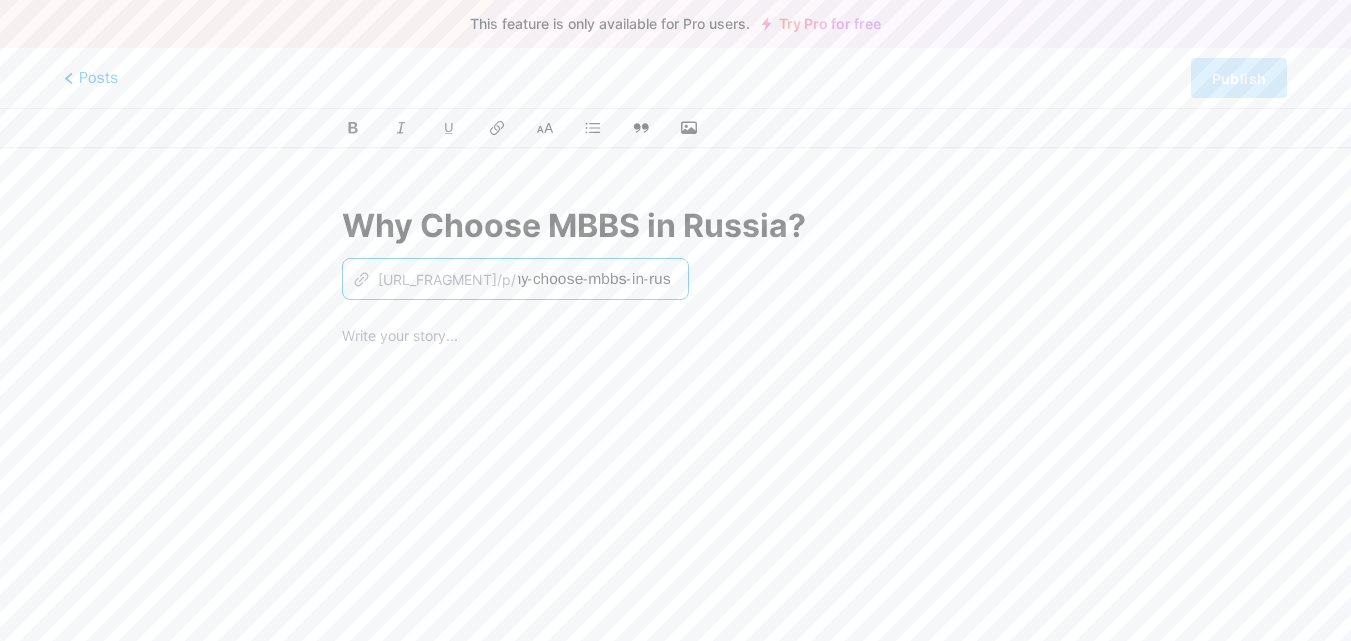 drag, startPoint x: 494, startPoint y: 277, endPoint x: 769, endPoint y: 292, distance: 275.40878 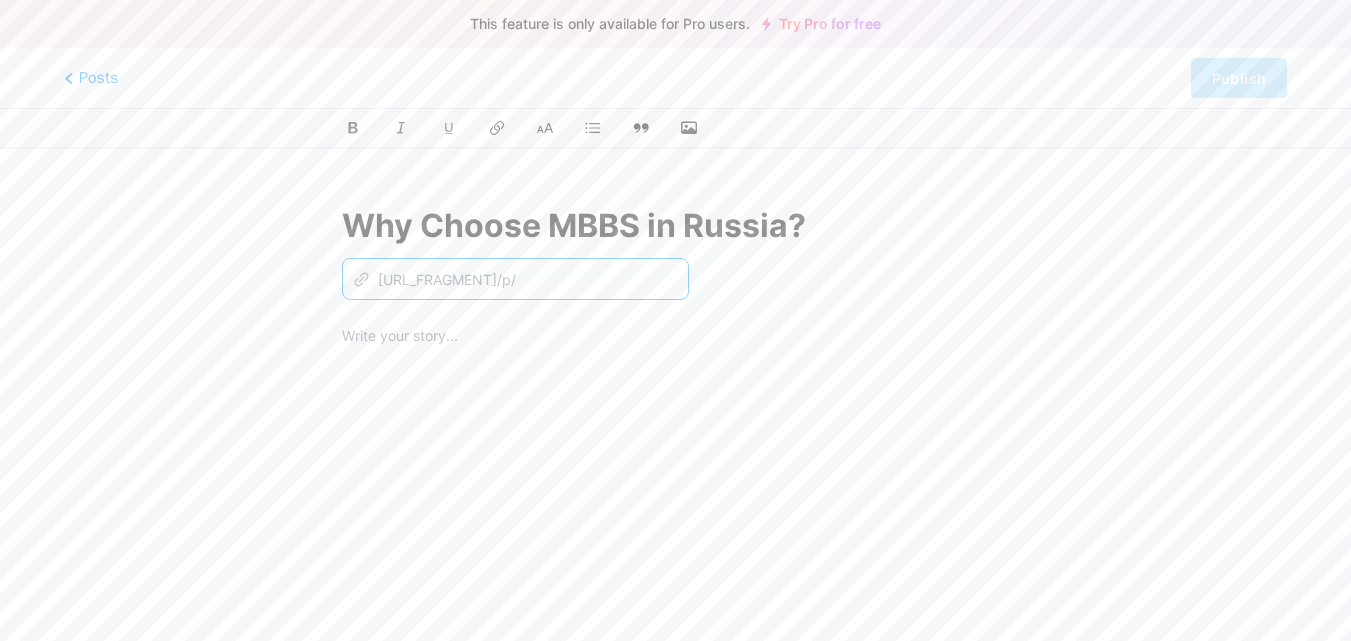 scroll, scrollTop: 0, scrollLeft: 0, axis: both 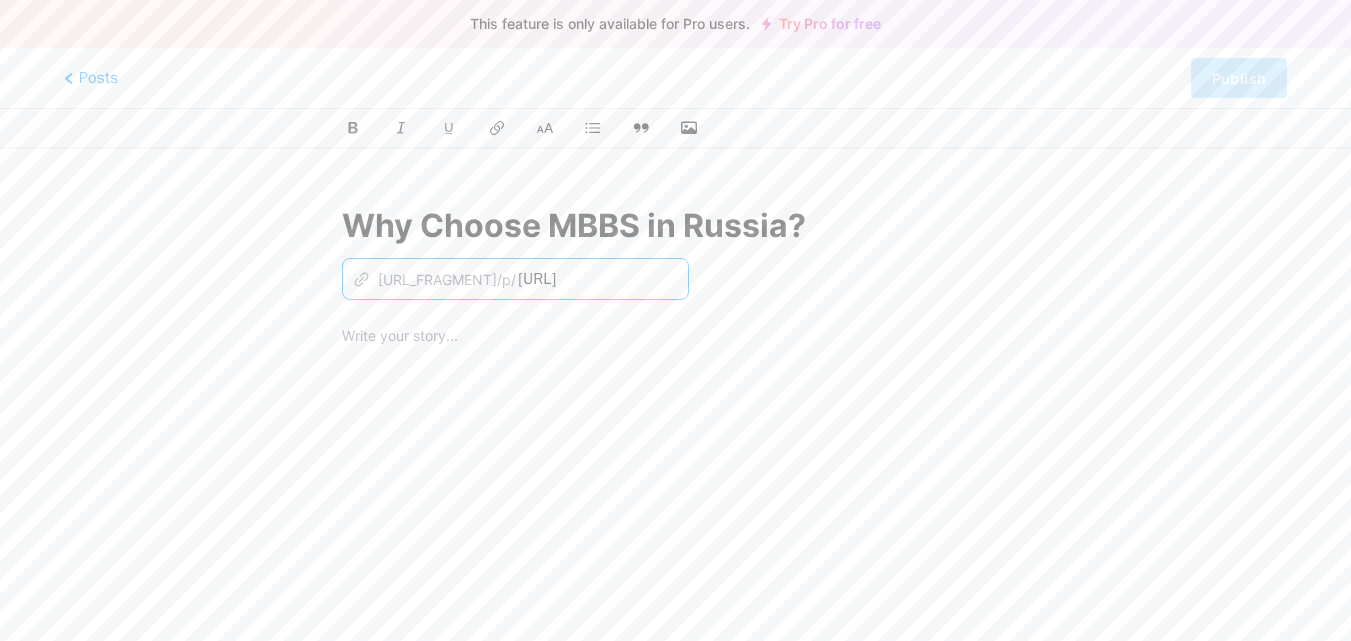 click on "[URL]" at bounding box center [594, 279] 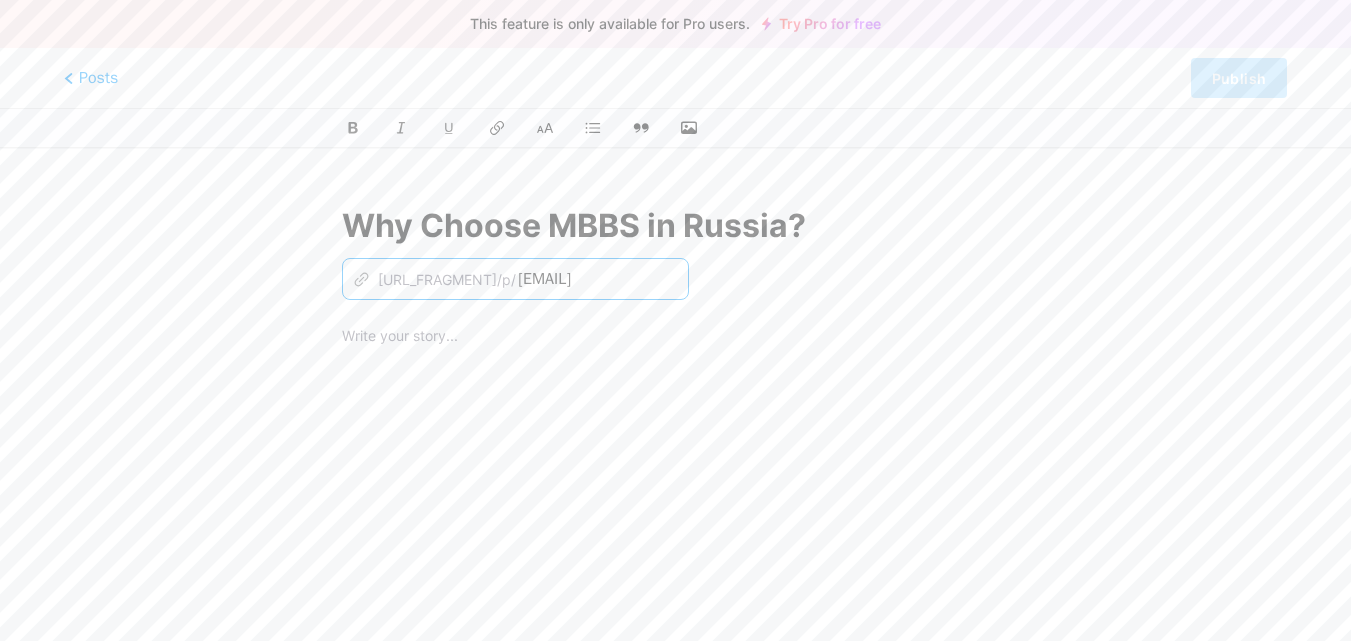 scroll, scrollTop: 0, scrollLeft: 0, axis: both 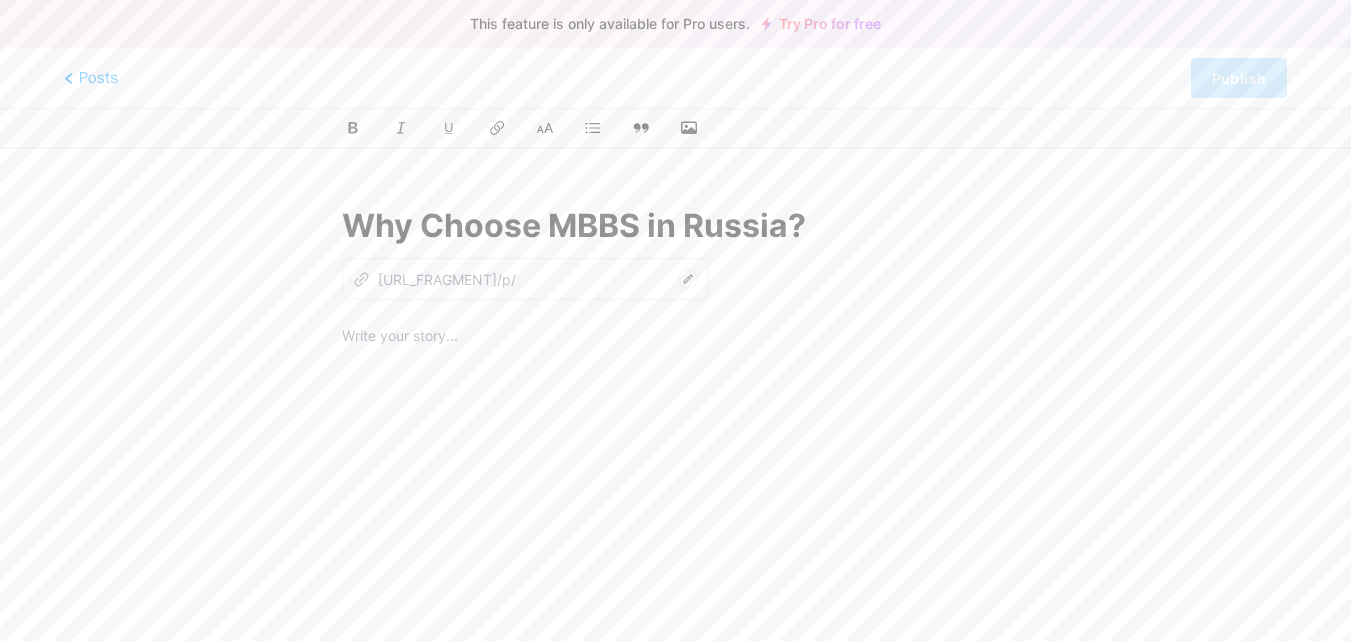 click on "z
[URL_FRAGMENT]/p/" at bounding box center (525, 279) 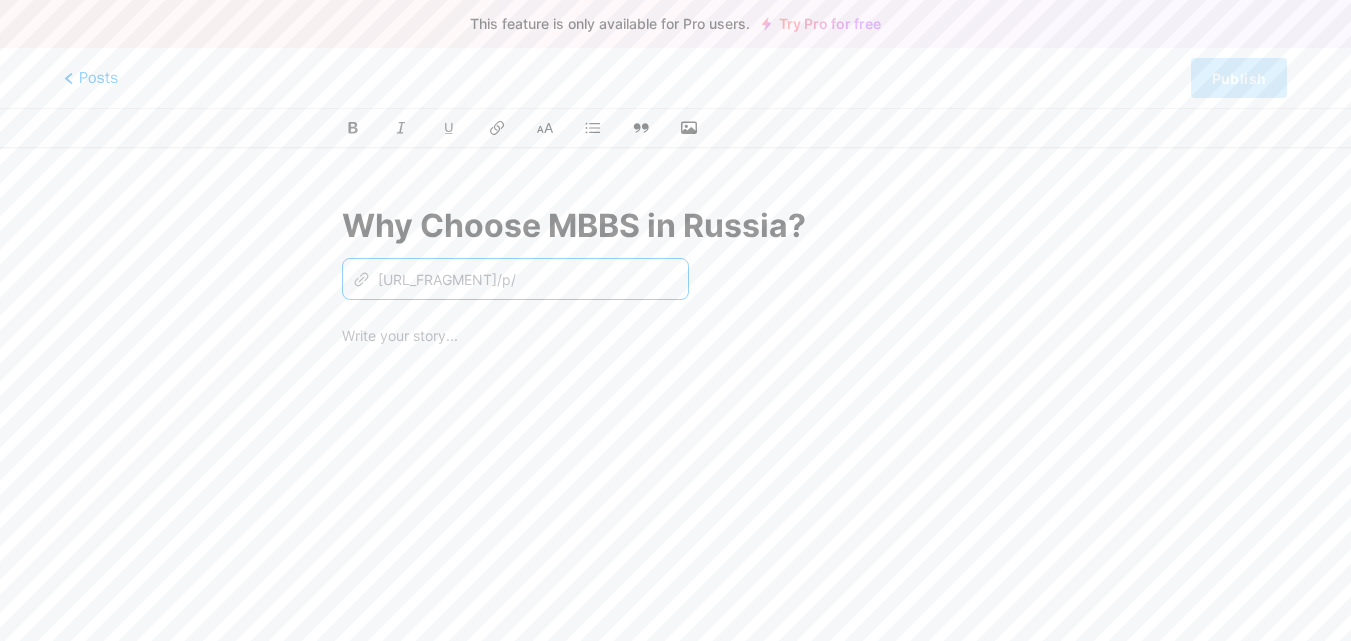 paste on "[URL]" 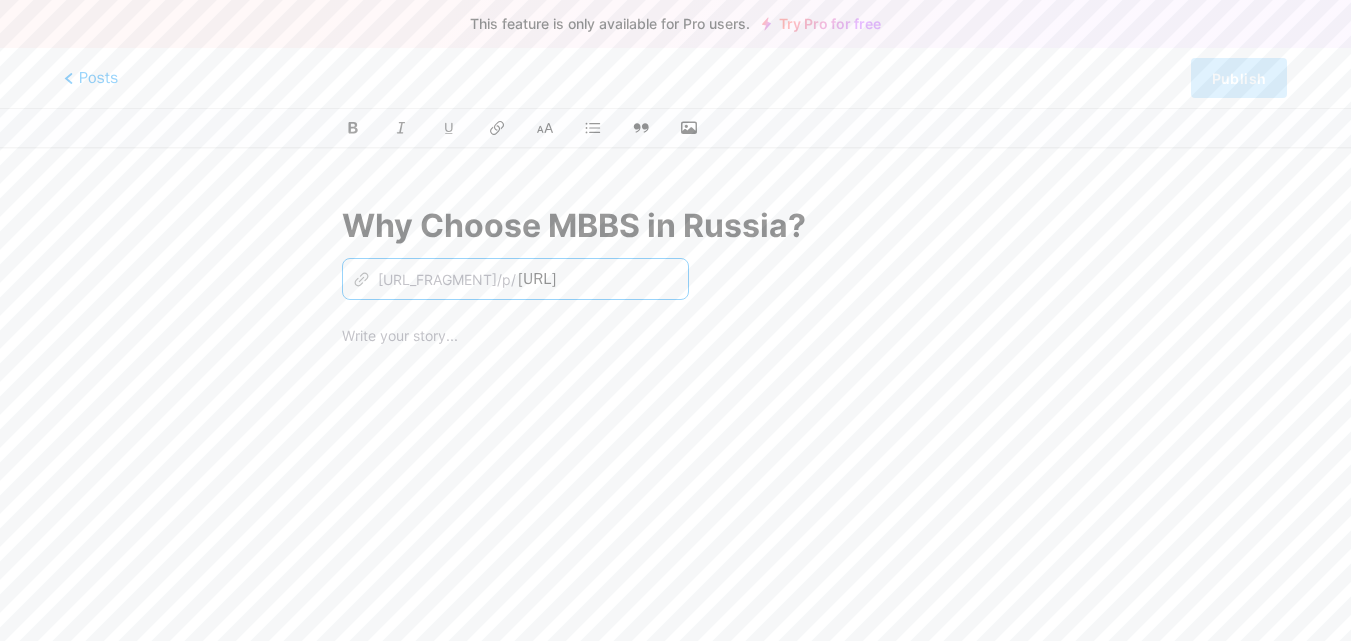 scroll, scrollTop: 0, scrollLeft: 28, axis: horizontal 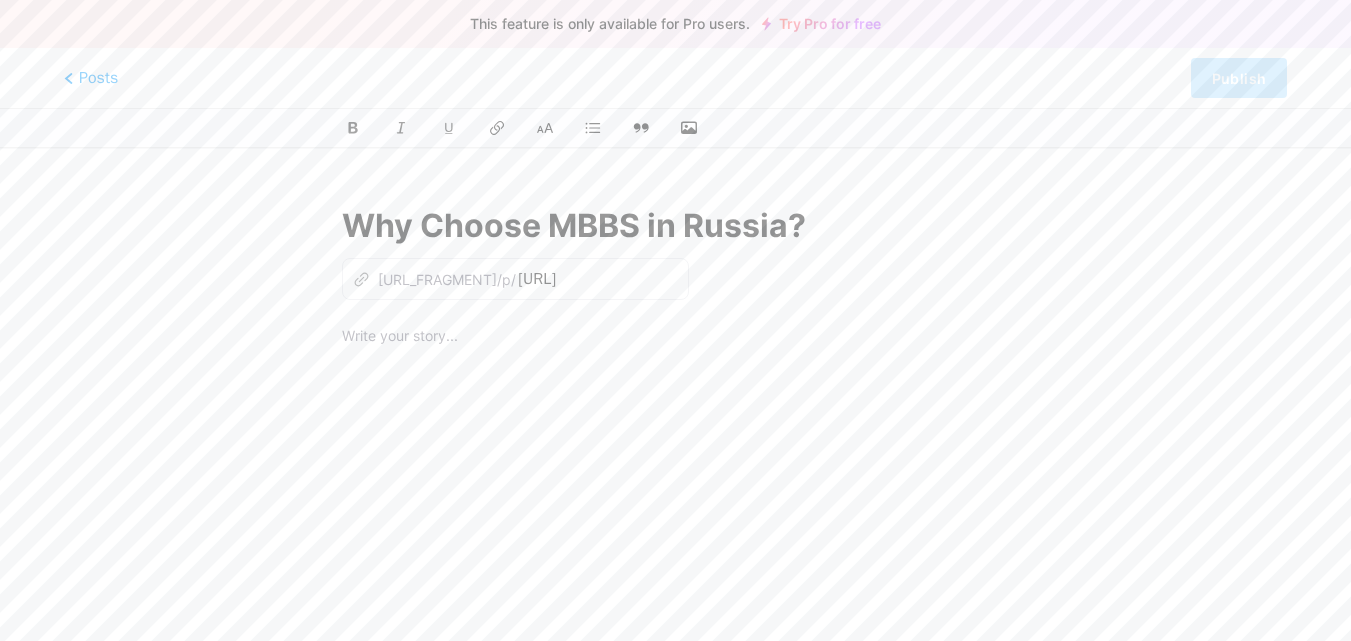 click at bounding box center [675, 338] 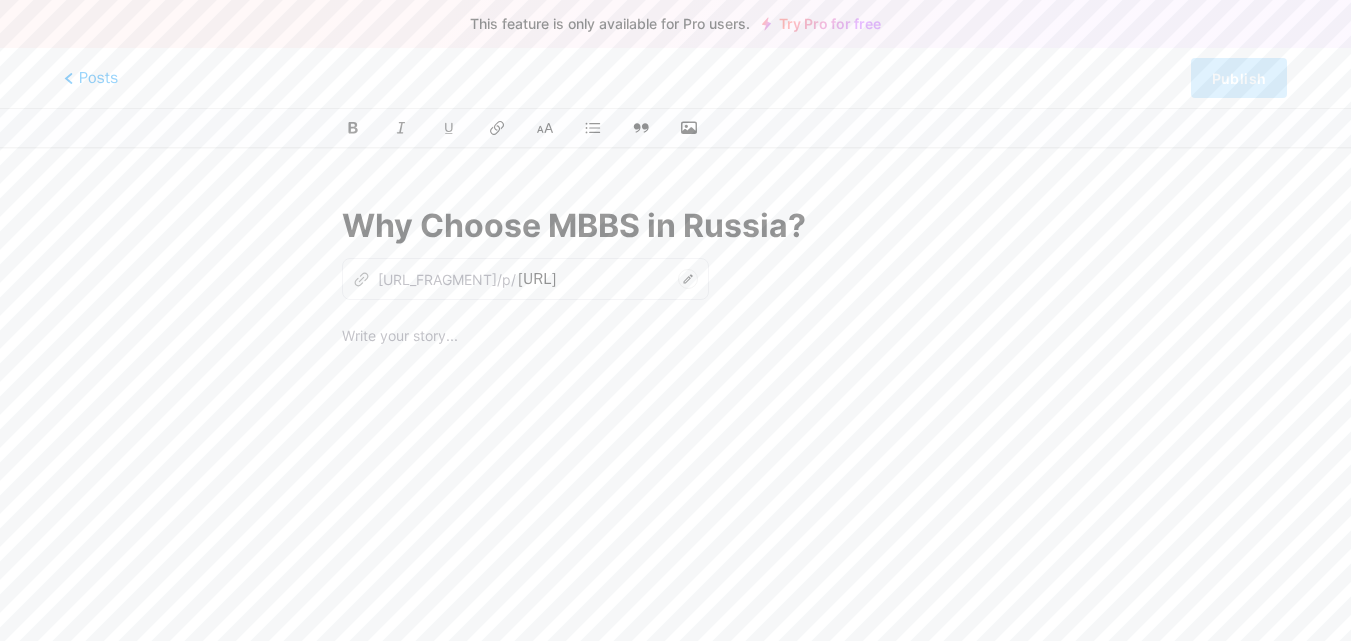scroll, scrollTop: 0, scrollLeft: 0, axis: both 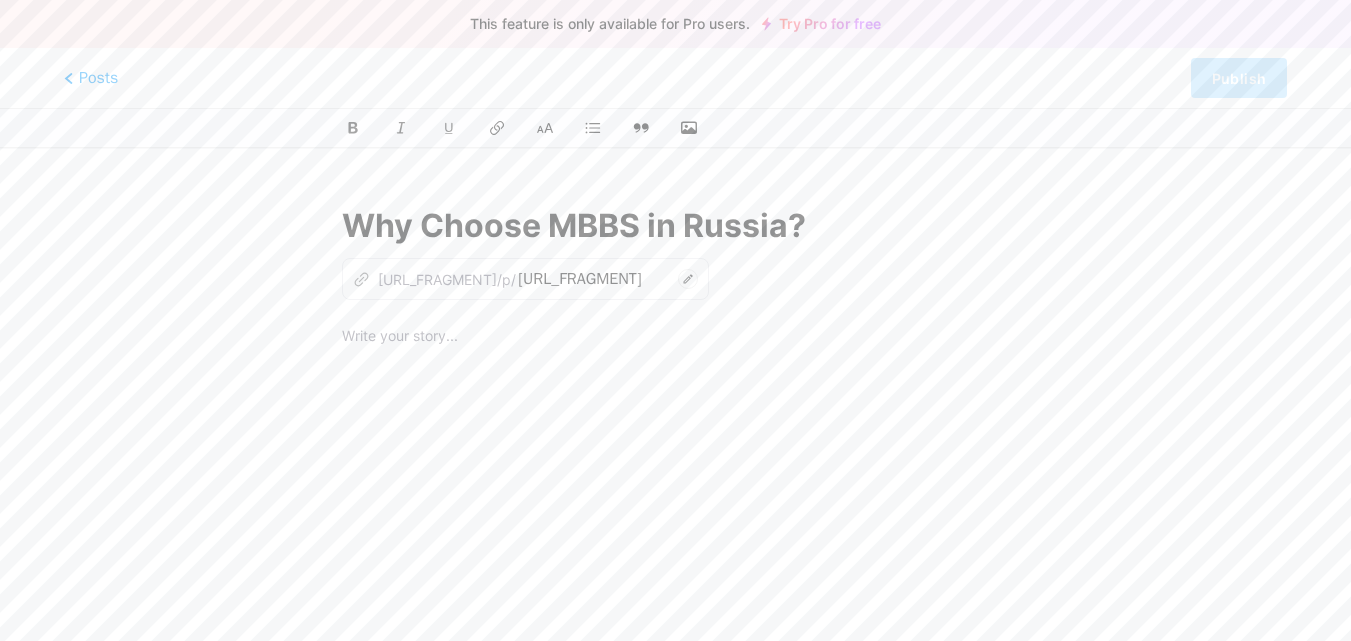 click at bounding box center (675, 574) 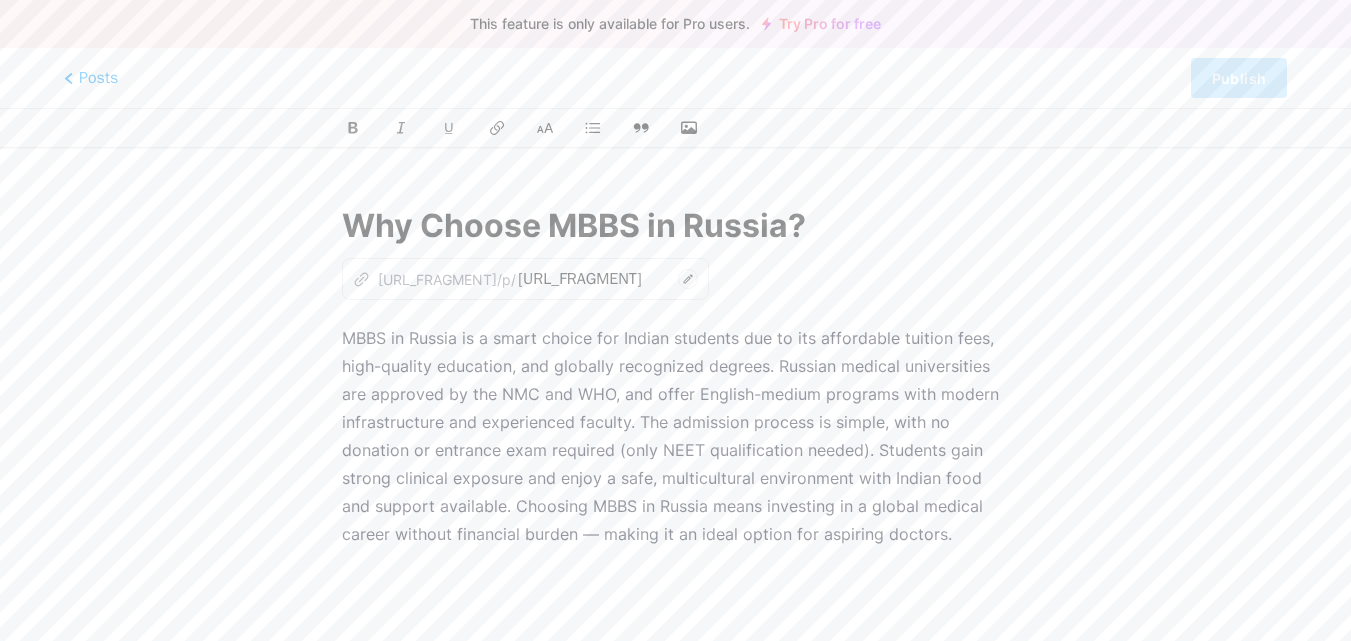 scroll, scrollTop: 100, scrollLeft: 0, axis: vertical 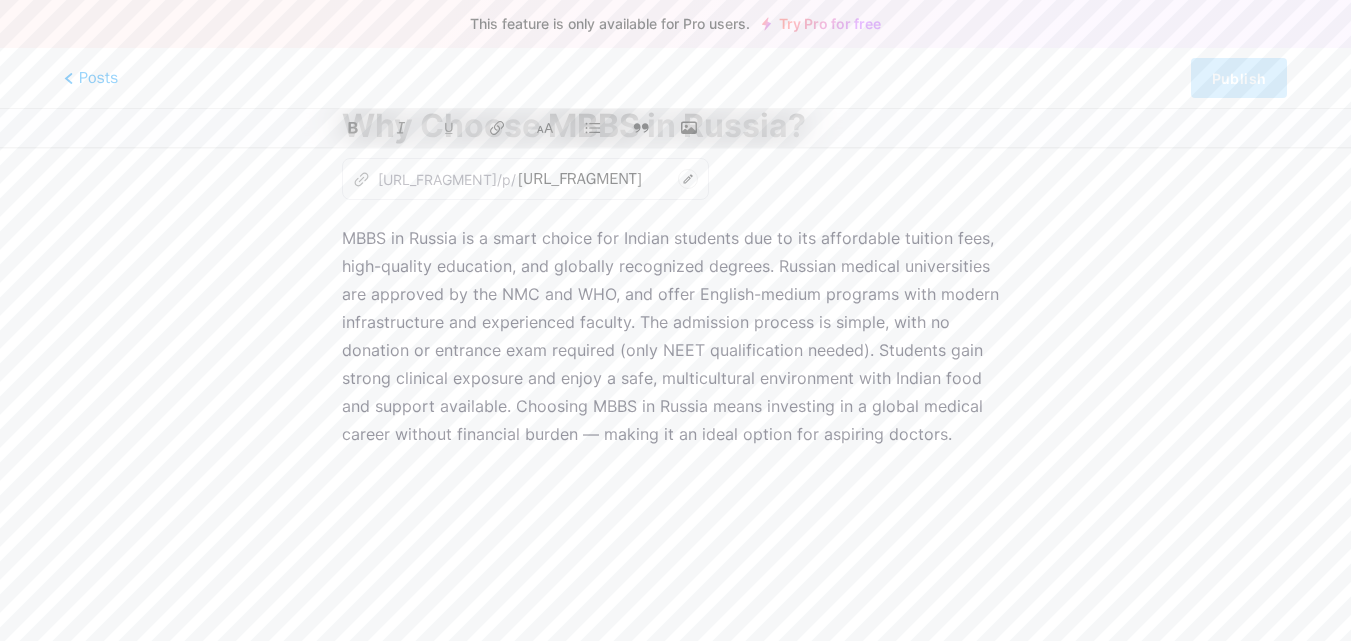 click on "MBBS in Russia is a smart choice for Indian students due to its affordable tuition fees, high-quality education, and globally recognized degrees. Russian medical universities are approved by the NMC and WHO, and offer English-medium programs with modern infrastructure and experienced faculty. The admission process is simple, with no donation or entrance exam required (only NEET qualification needed). Students gain strong clinical exposure and enjoy a safe, multicultural environment with Indian food and support available. Choosing MBBS in Russia means investing in a global medical career without financial burden — making it an ideal option for aspiring doctors." at bounding box center [675, 336] 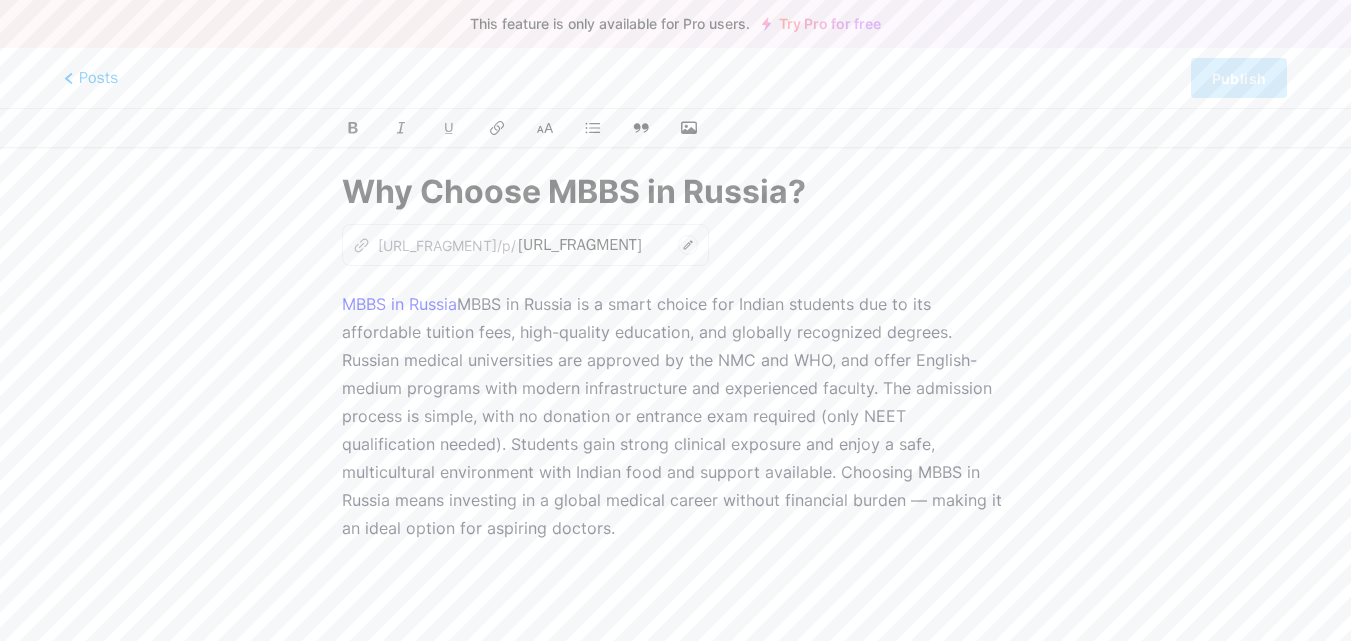 scroll, scrollTop: 0, scrollLeft: 0, axis: both 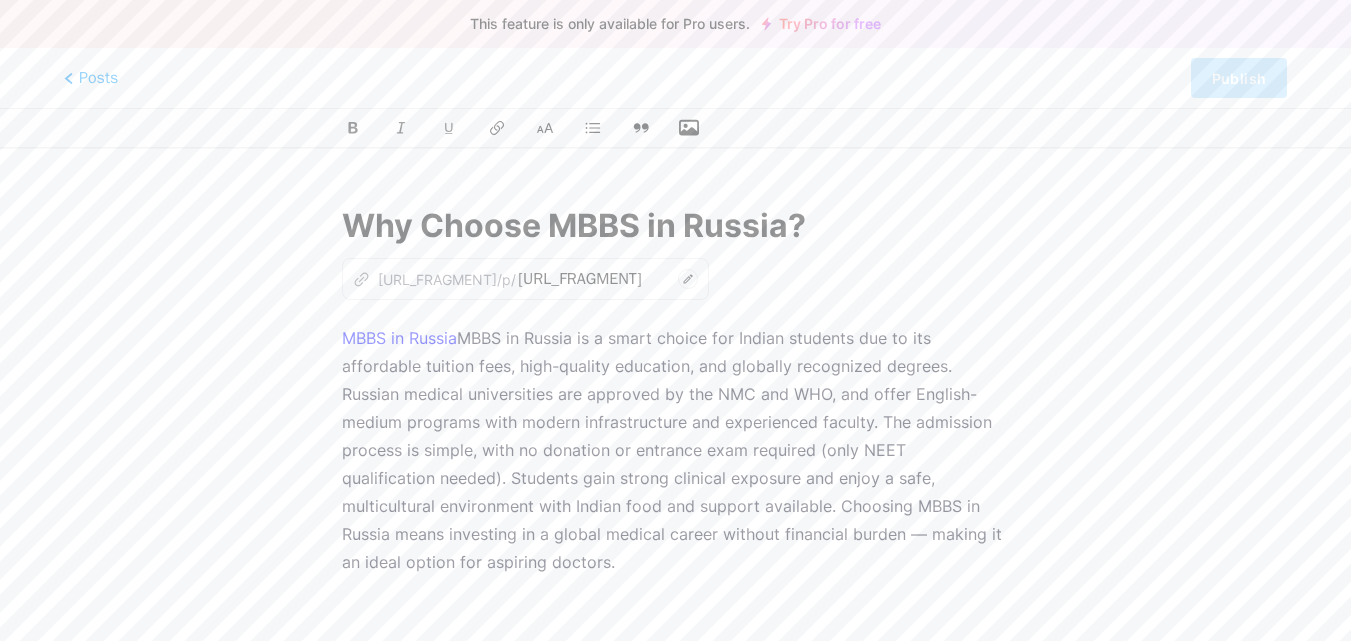 click at bounding box center (689, 128) 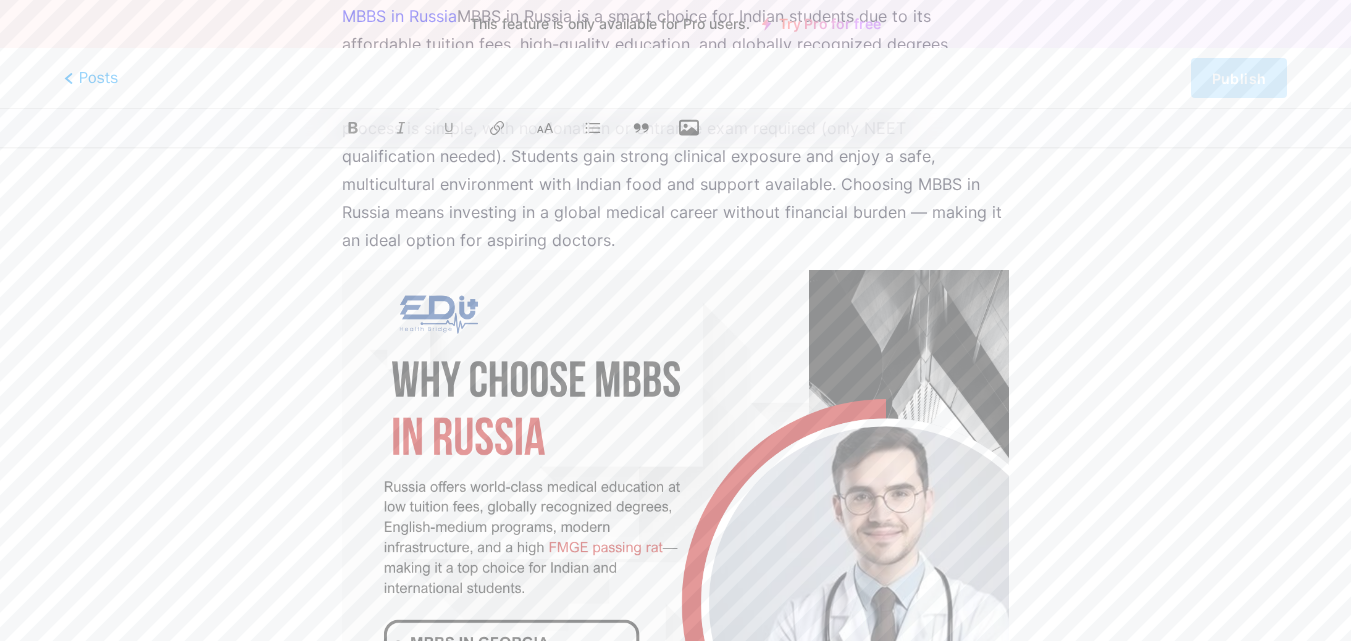 scroll, scrollTop: 0, scrollLeft: 0, axis: both 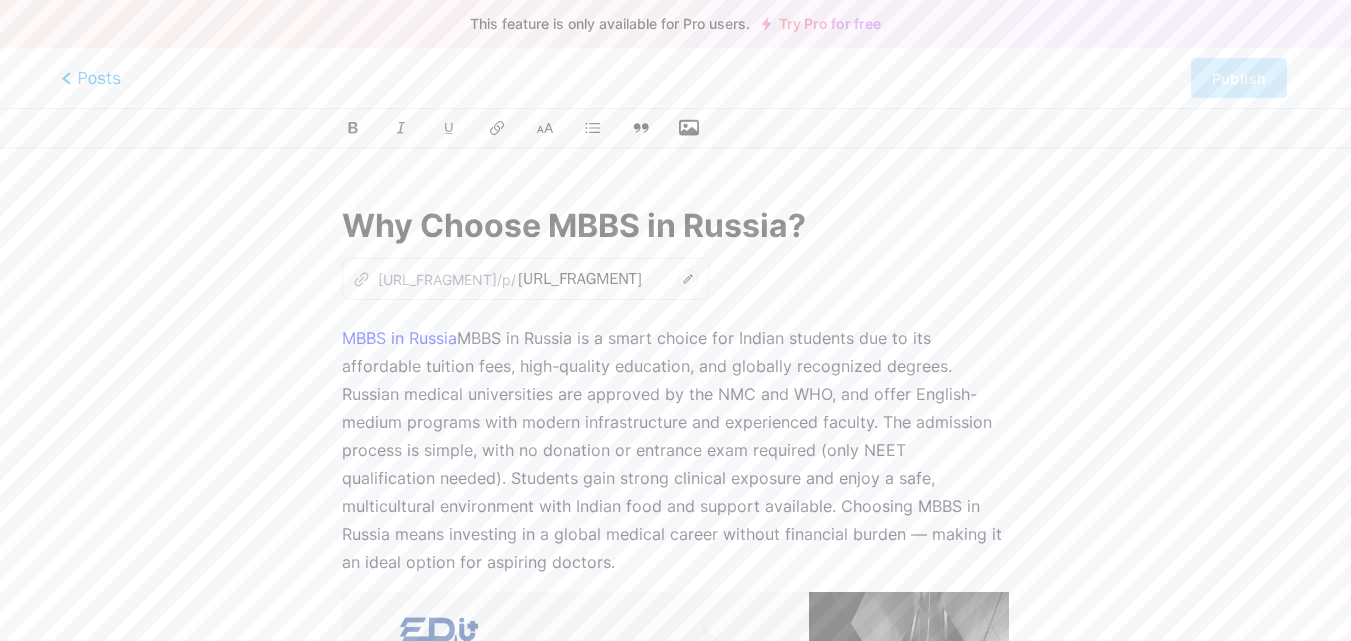 click on "Posts" at bounding box center [91, 78] 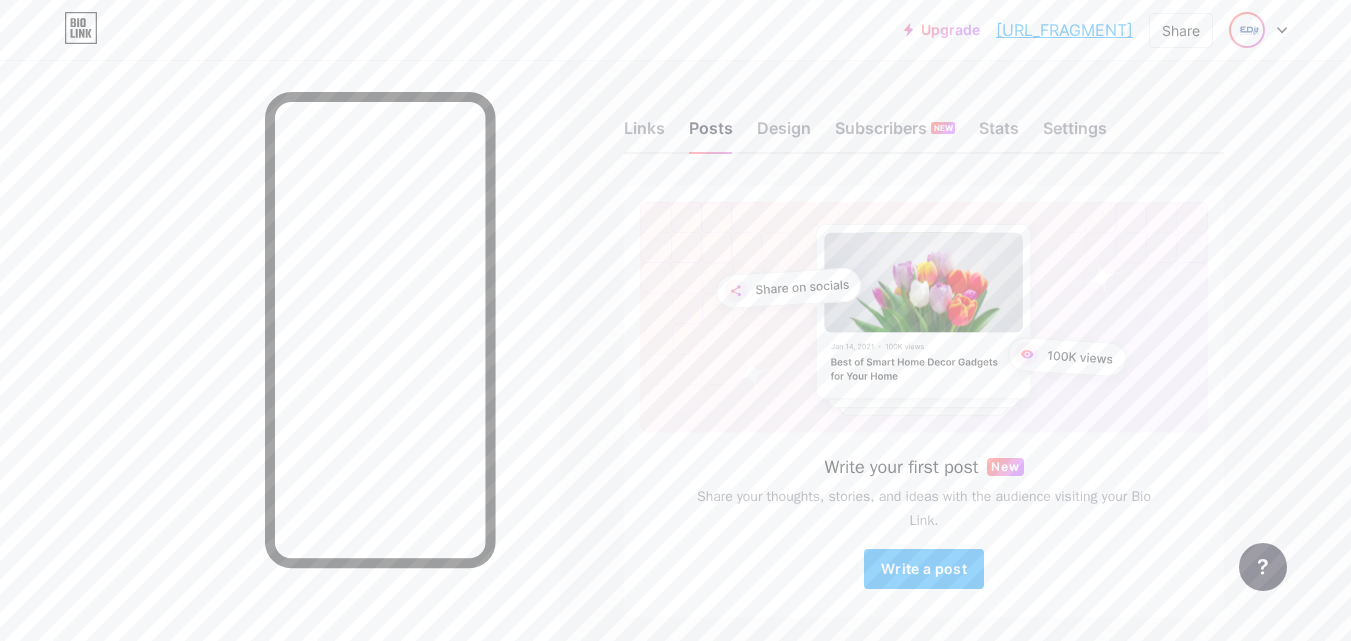 click at bounding box center (1247, 30) 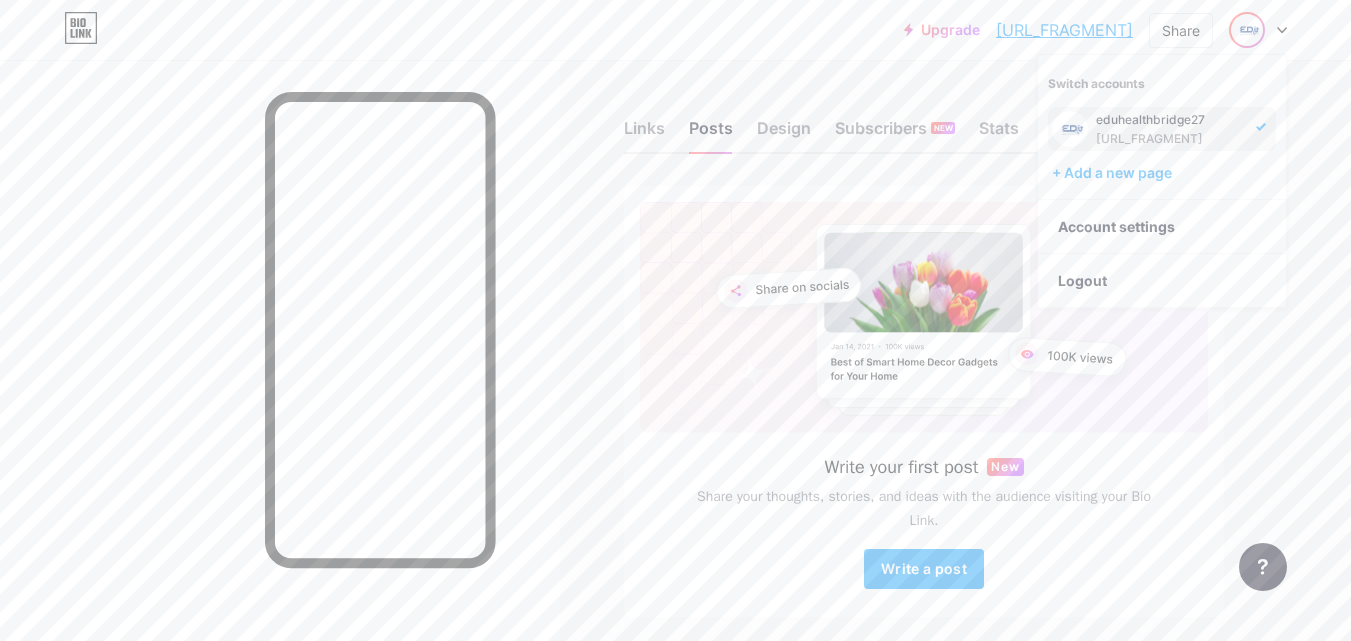 click on "[URL_FRAGMENT]" at bounding box center [1170, 139] 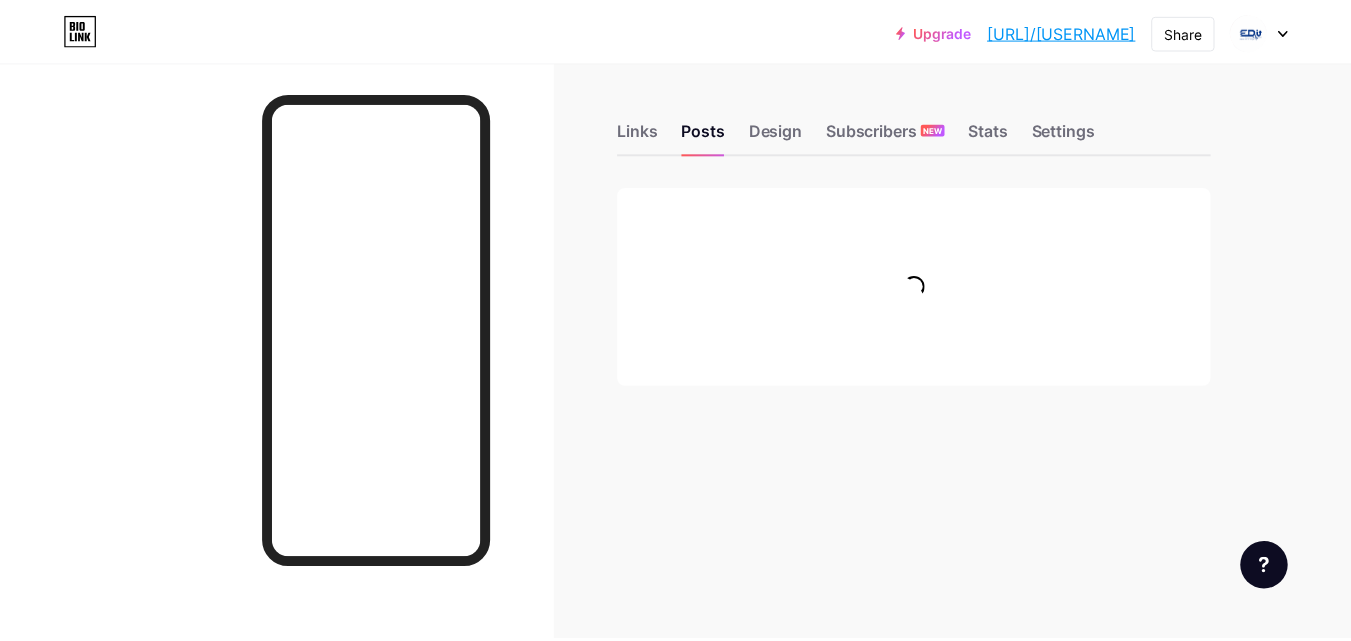 scroll, scrollTop: 0, scrollLeft: 0, axis: both 